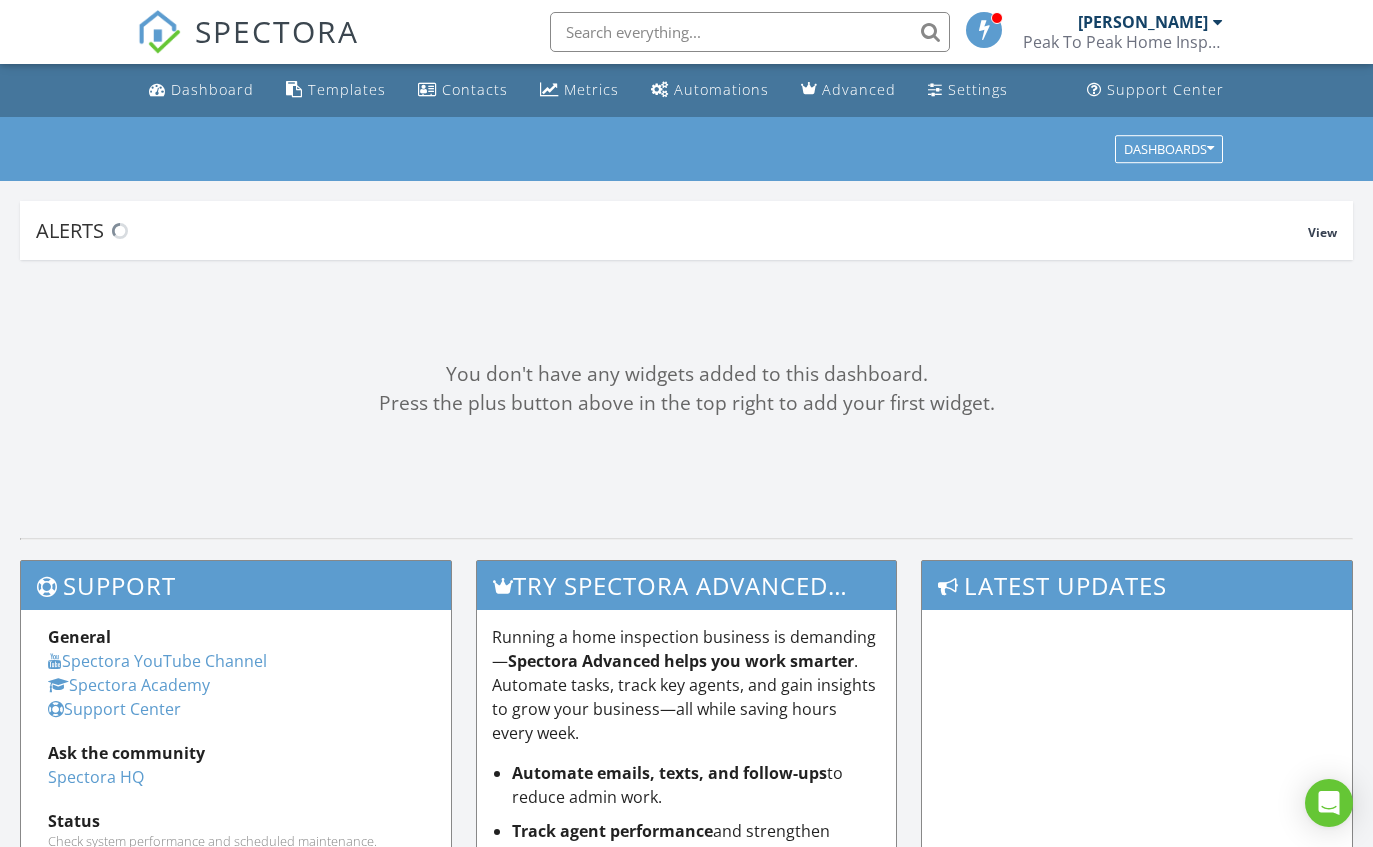 scroll, scrollTop: 0, scrollLeft: 0, axis: both 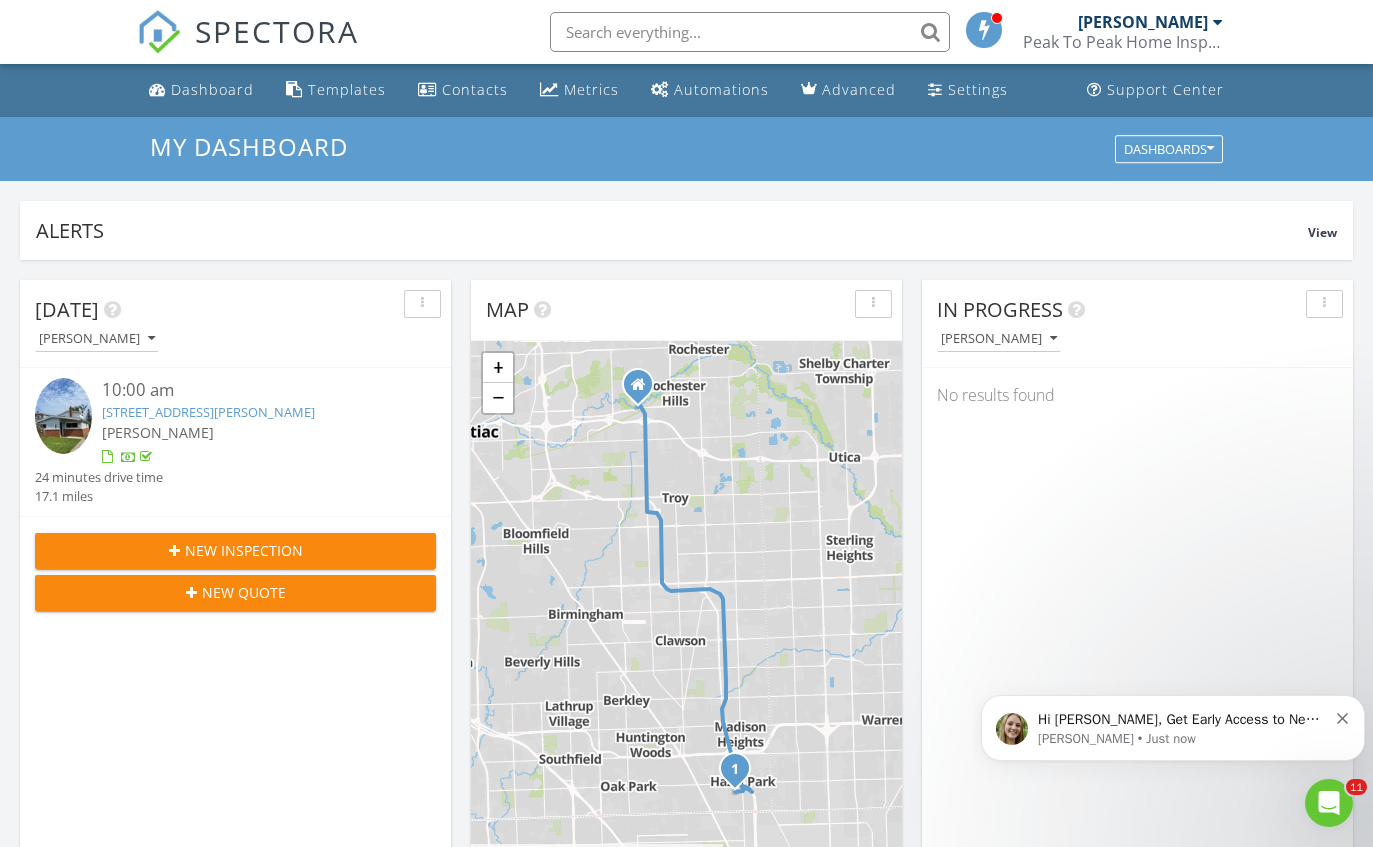 click on "New Inspection     New Quote" at bounding box center (235, 571) 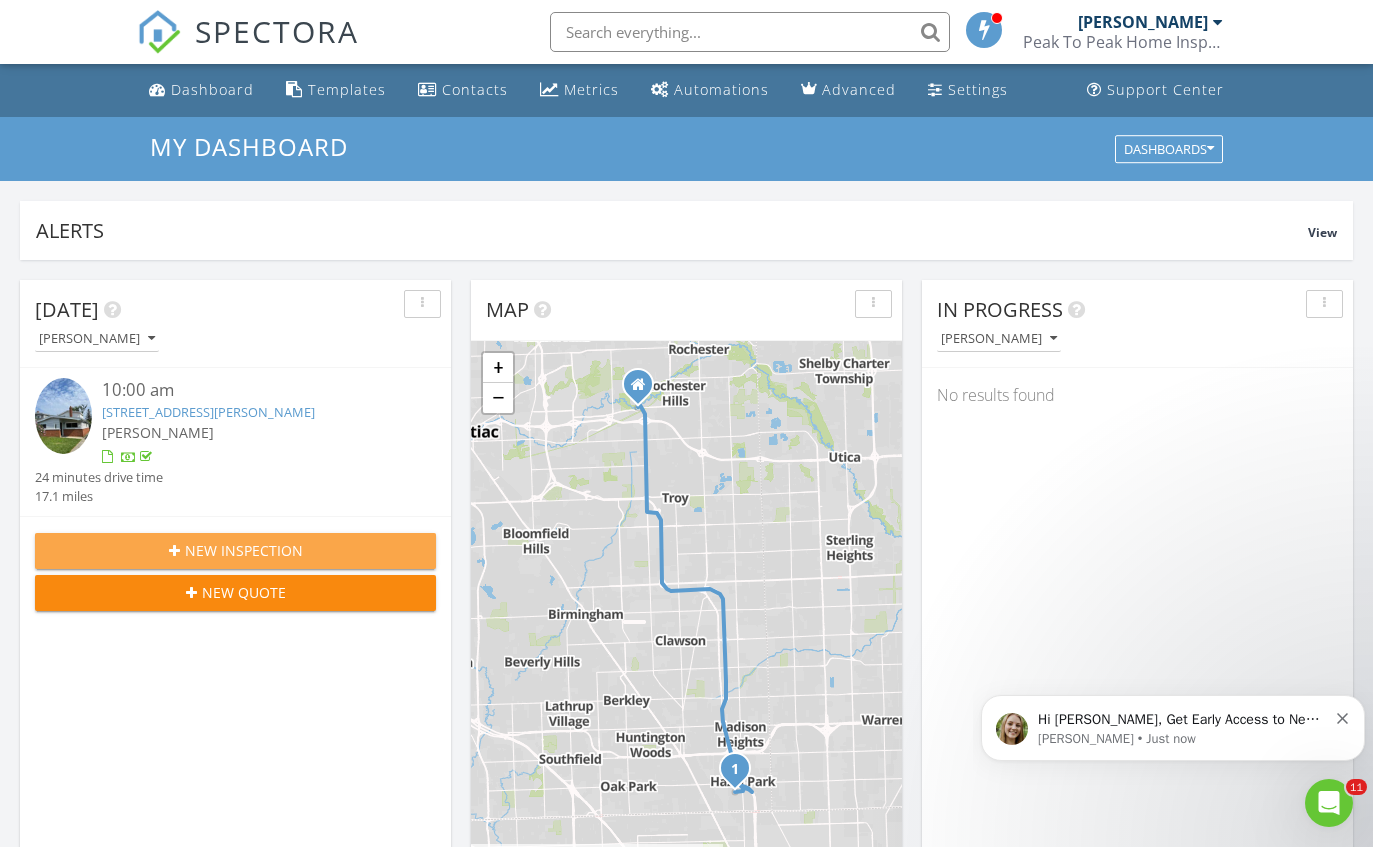click on "New Inspection" at bounding box center (235, 551) 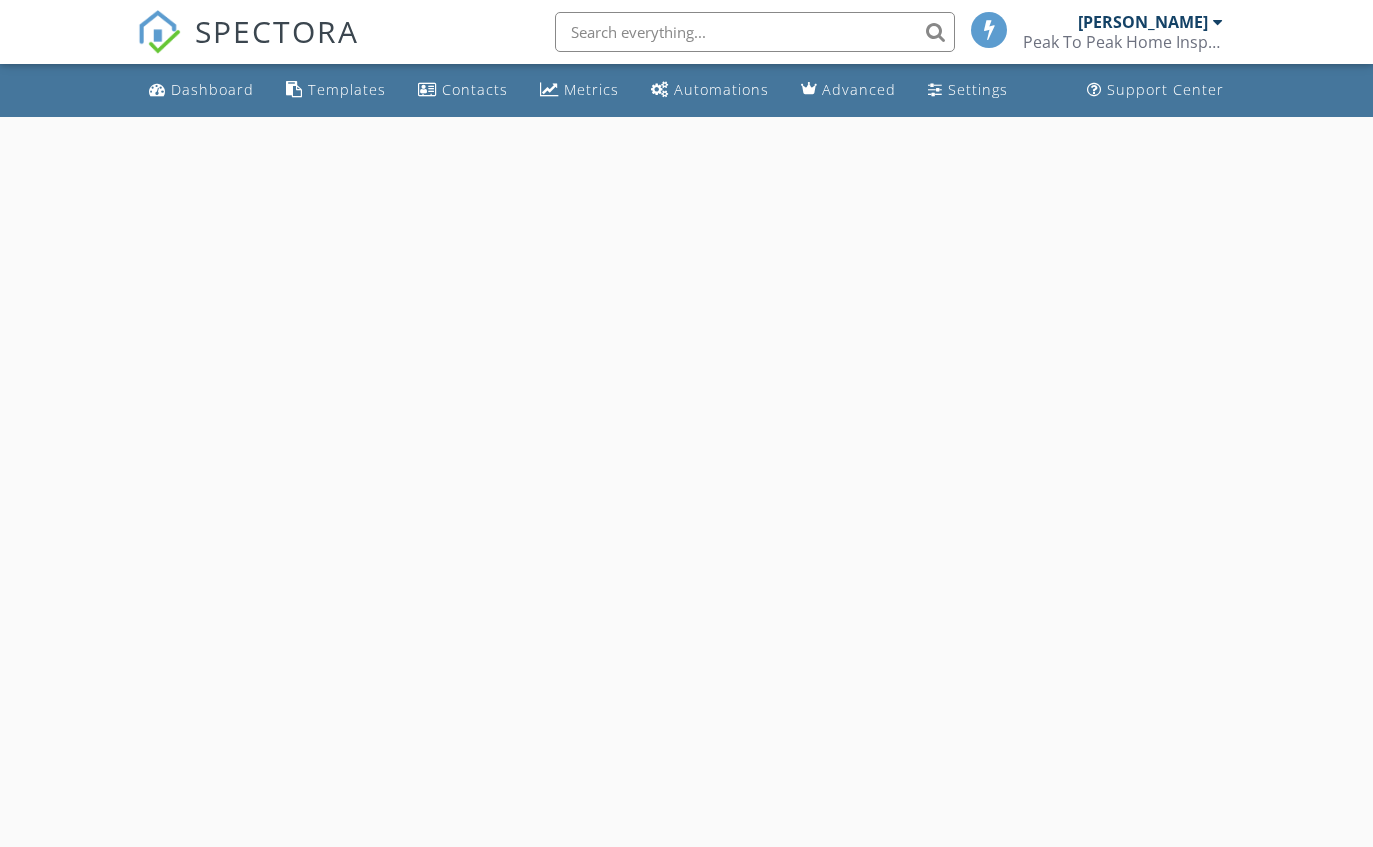scroll, scrollTop: 0, scrollLeft: 0, axis: both 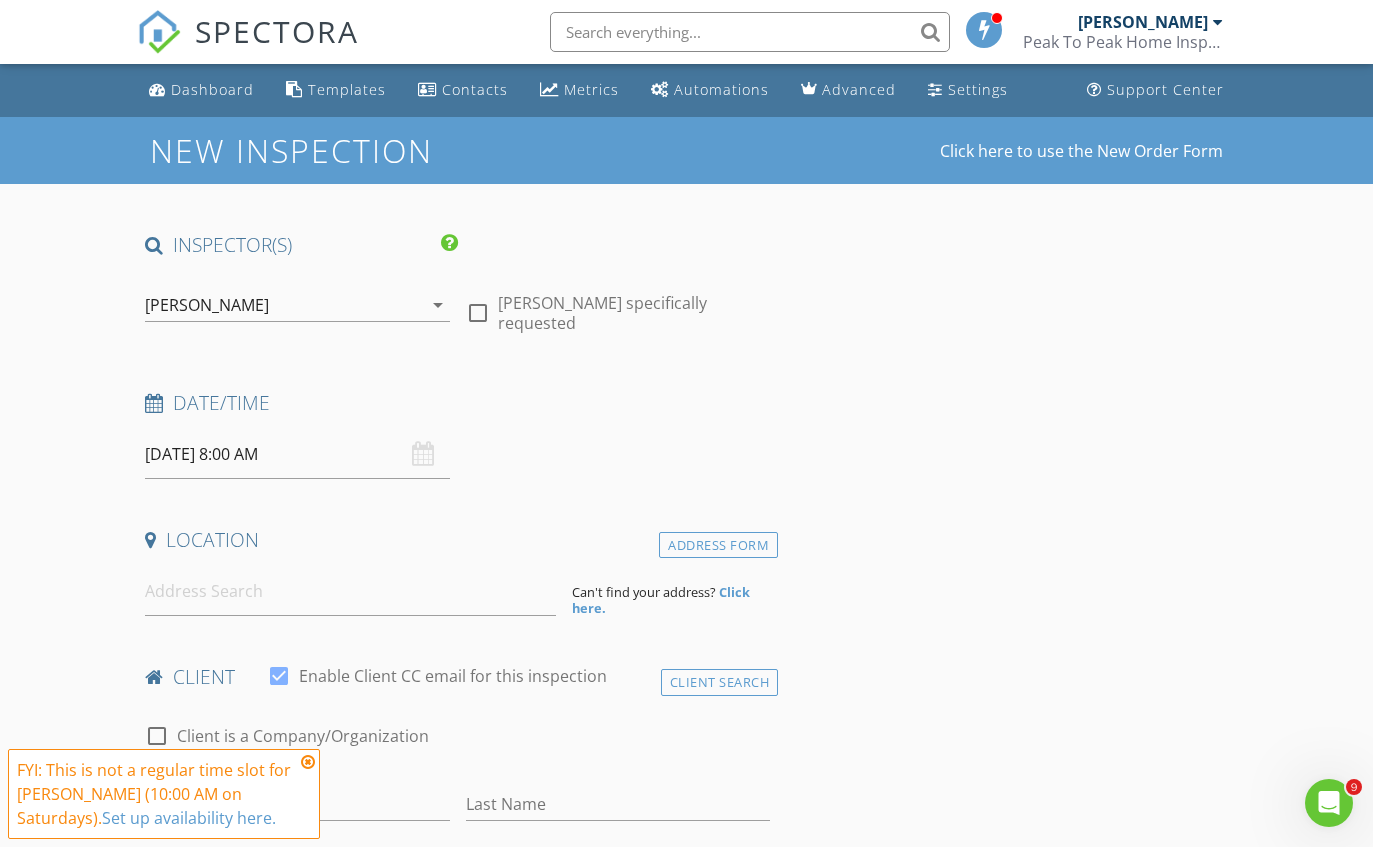 click on "SPECTORA
Ryan  Horne
Peak To Peak Home Inspection
Role:
Inspector
Change Role
Dashboard
New Inspection
Inspections
Calendar
Template Editor
Contacts
Automations
Team
Metrics
Payments
Data Exports
Billing
Reporting
Advanced
Settings
What's New
Sign Out
Change Active Role
Your account has more than one possible role. Please choose how you'd like to view the site:
Company/Agency
City
Role
Dashboard
Templates
Contacts
Metrics
Automations
Advanced
Settings
Support Center
Add the listing agent to automatically send confirmation emails, reminders and follow-ups.         RealtorRewards" at bounding box center (686, 1575) 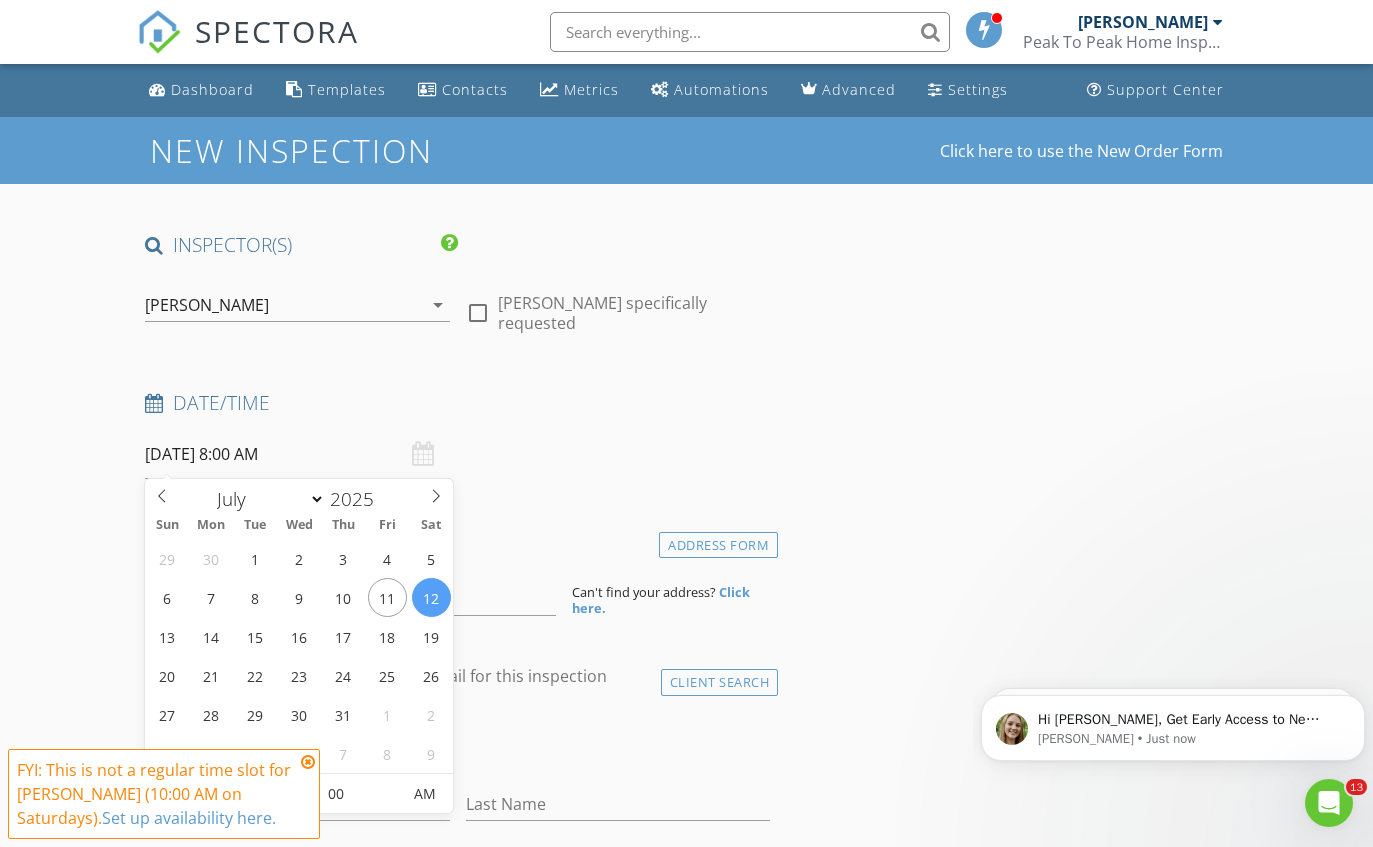 scroll, scrollTop: 0, scrollLeft: 0, axis: both 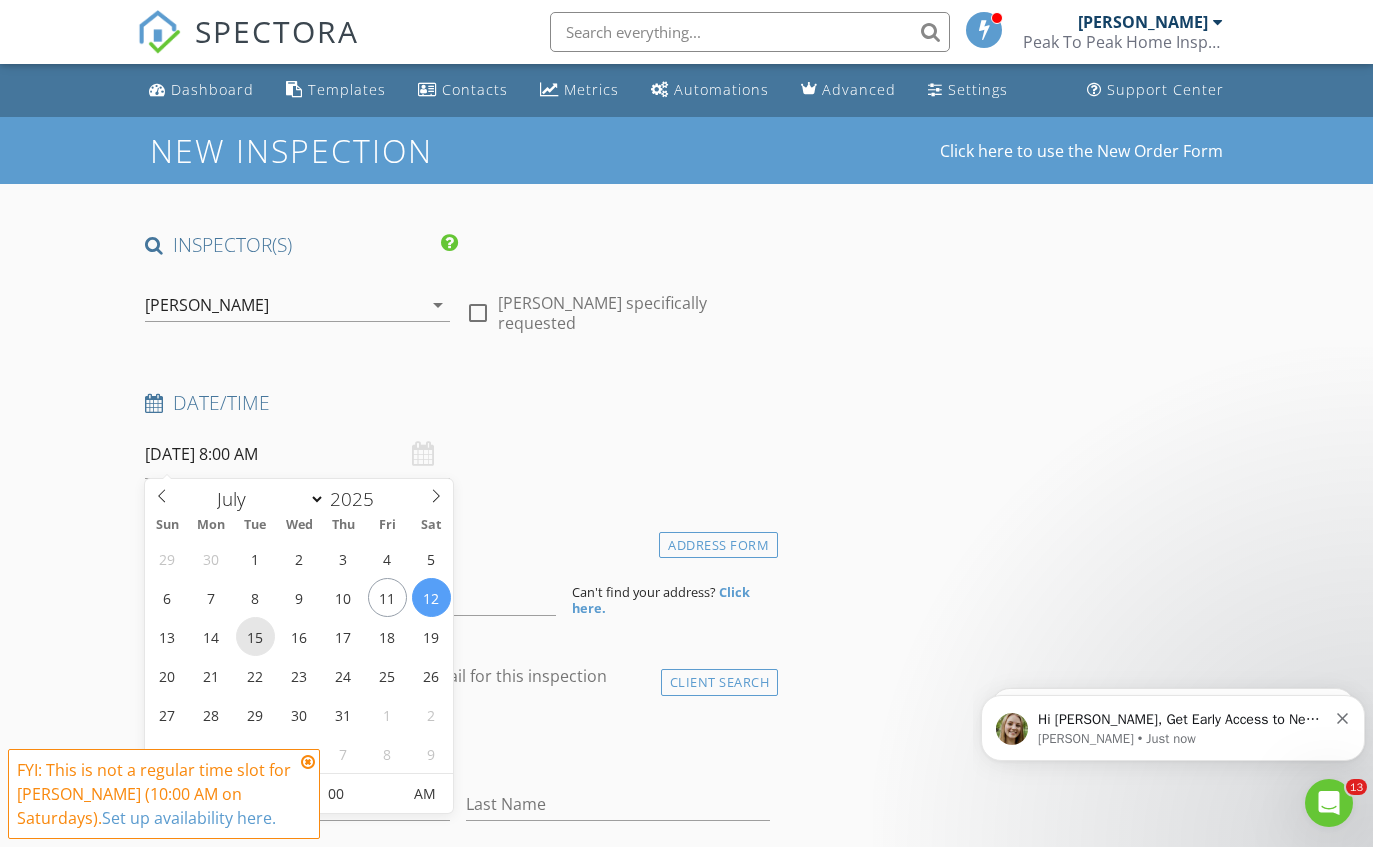 type on "07/15/2025 8:00 AM" 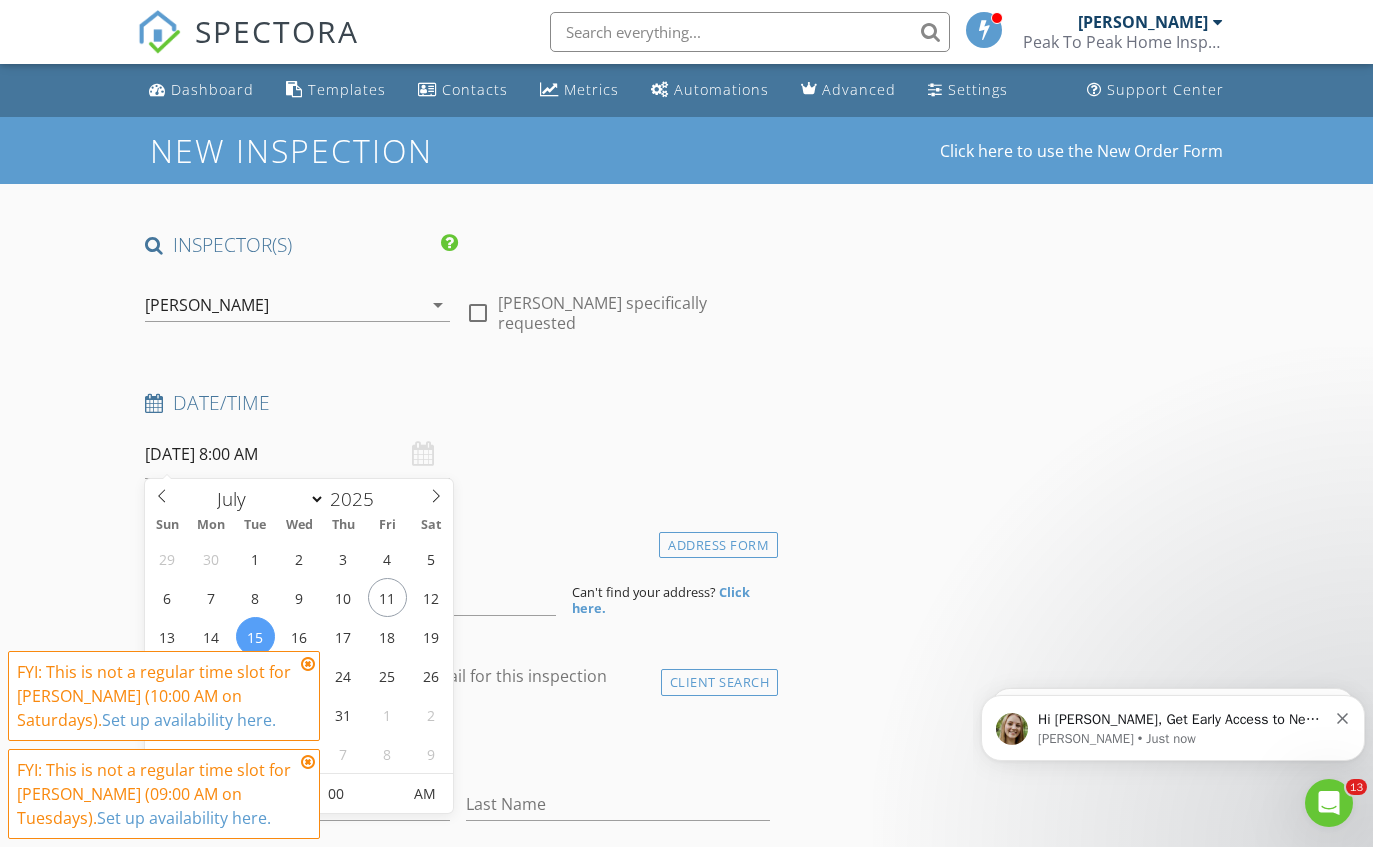 click at bounding box center (308, 762) 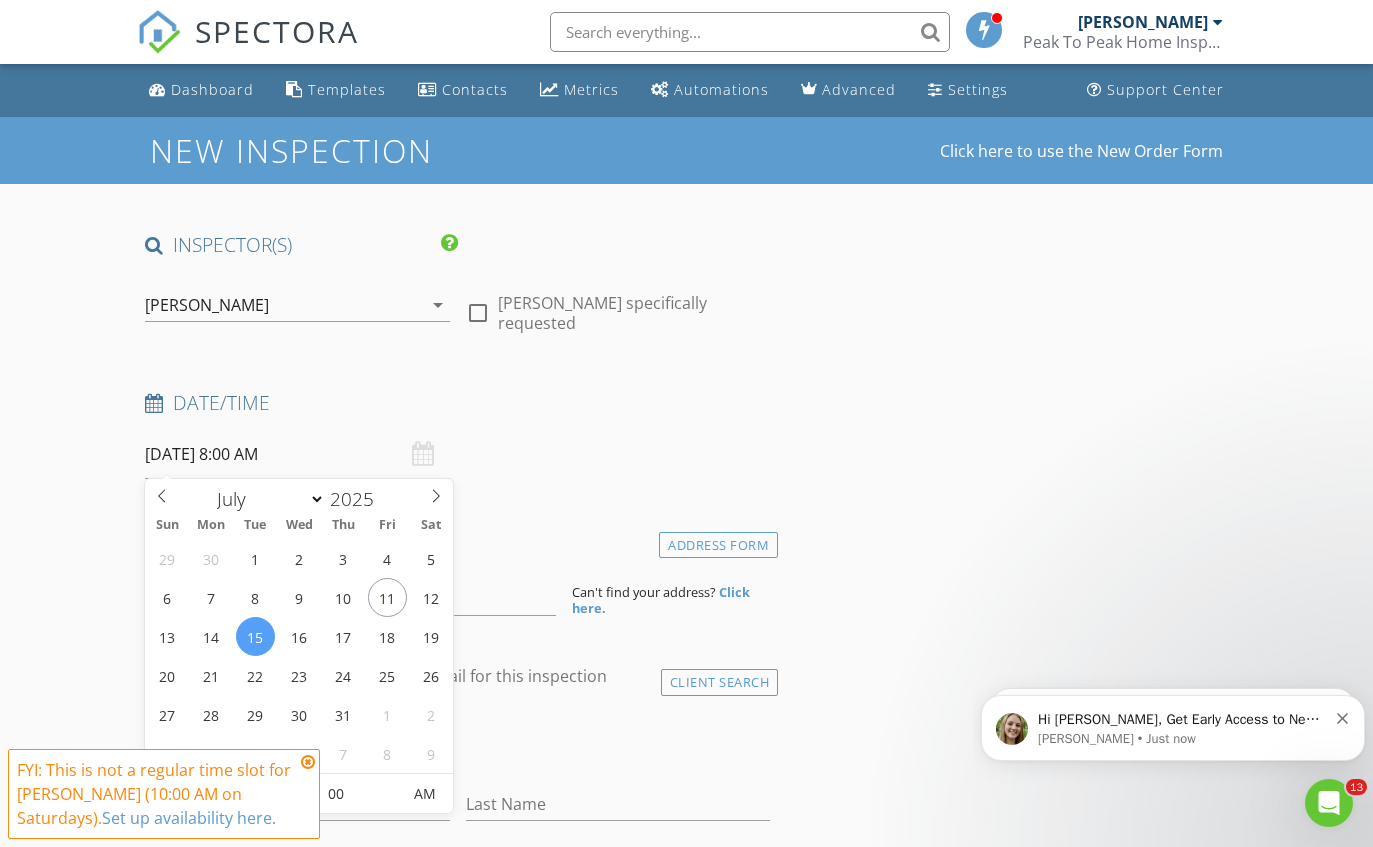 click at bounding box center (308, 762) 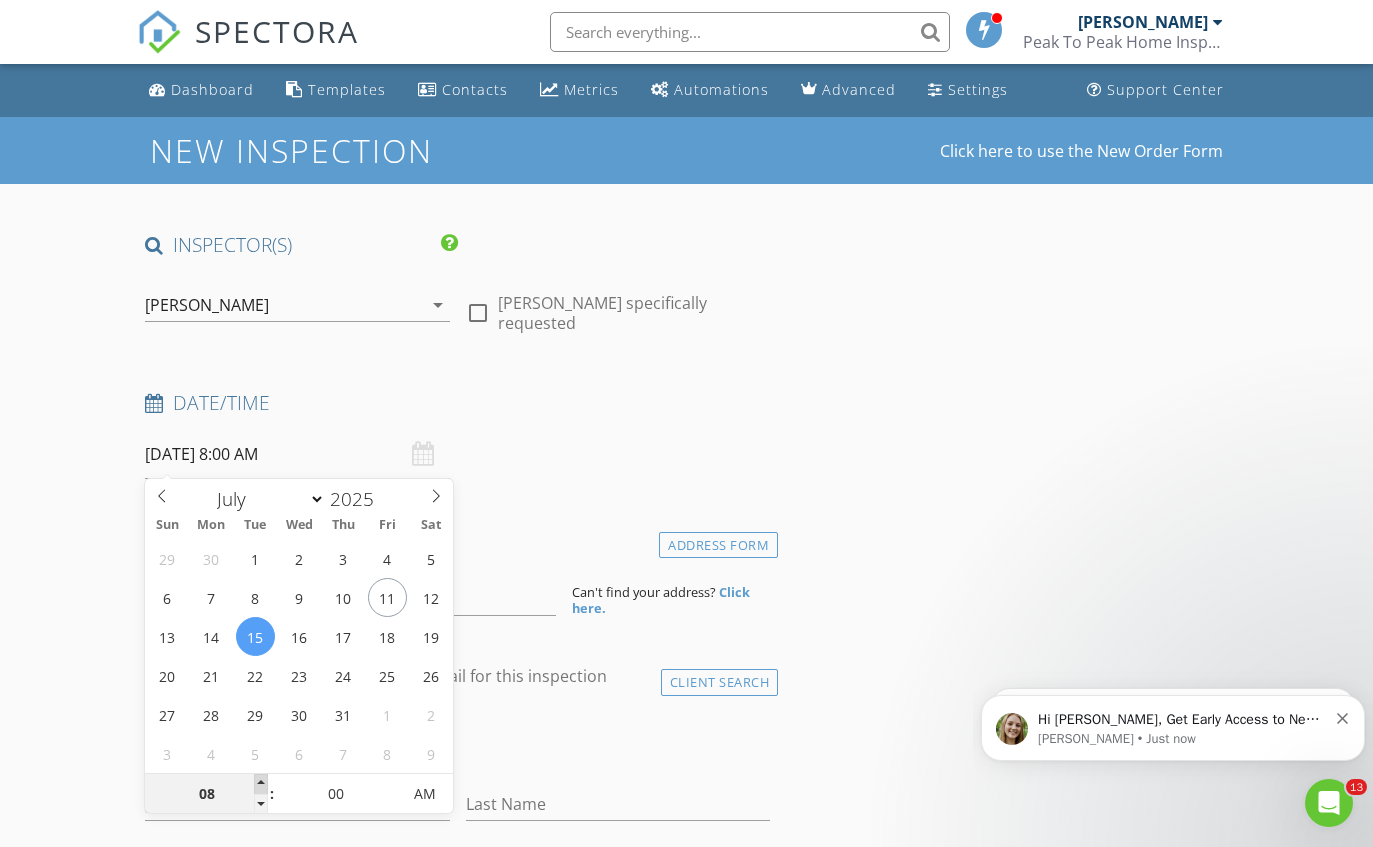type on "09" 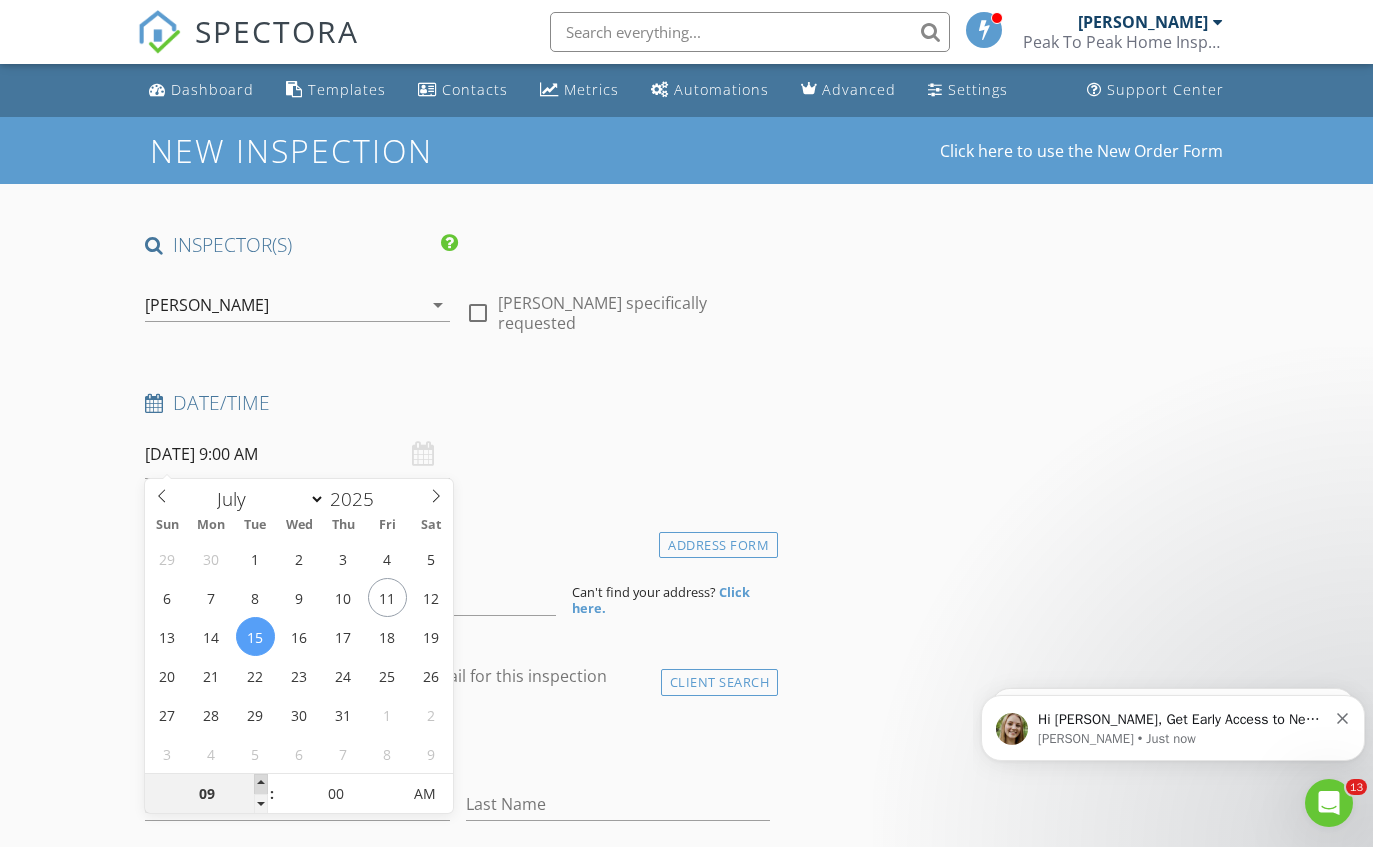 click at bounding box center (261, 784) 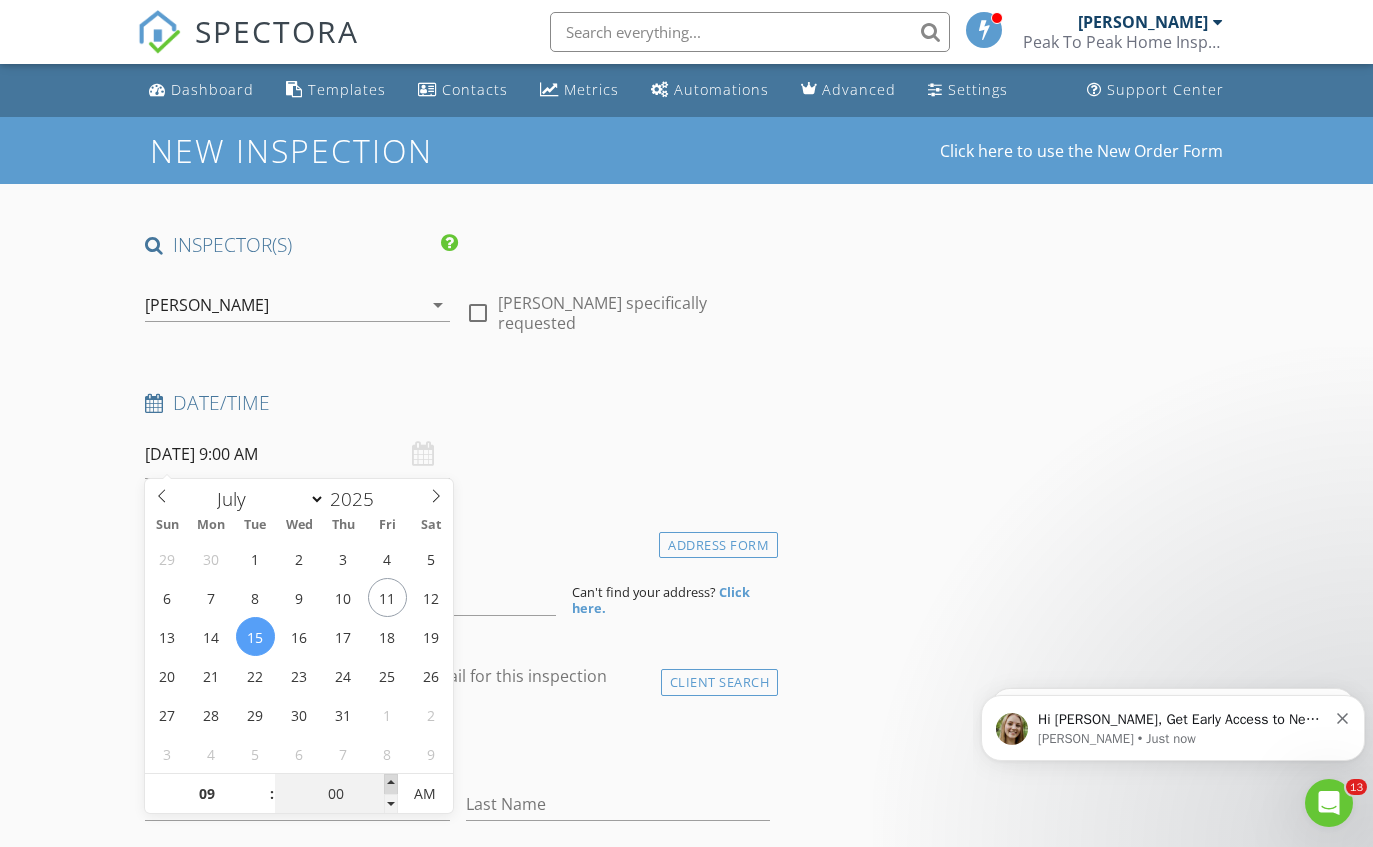 type on "05" 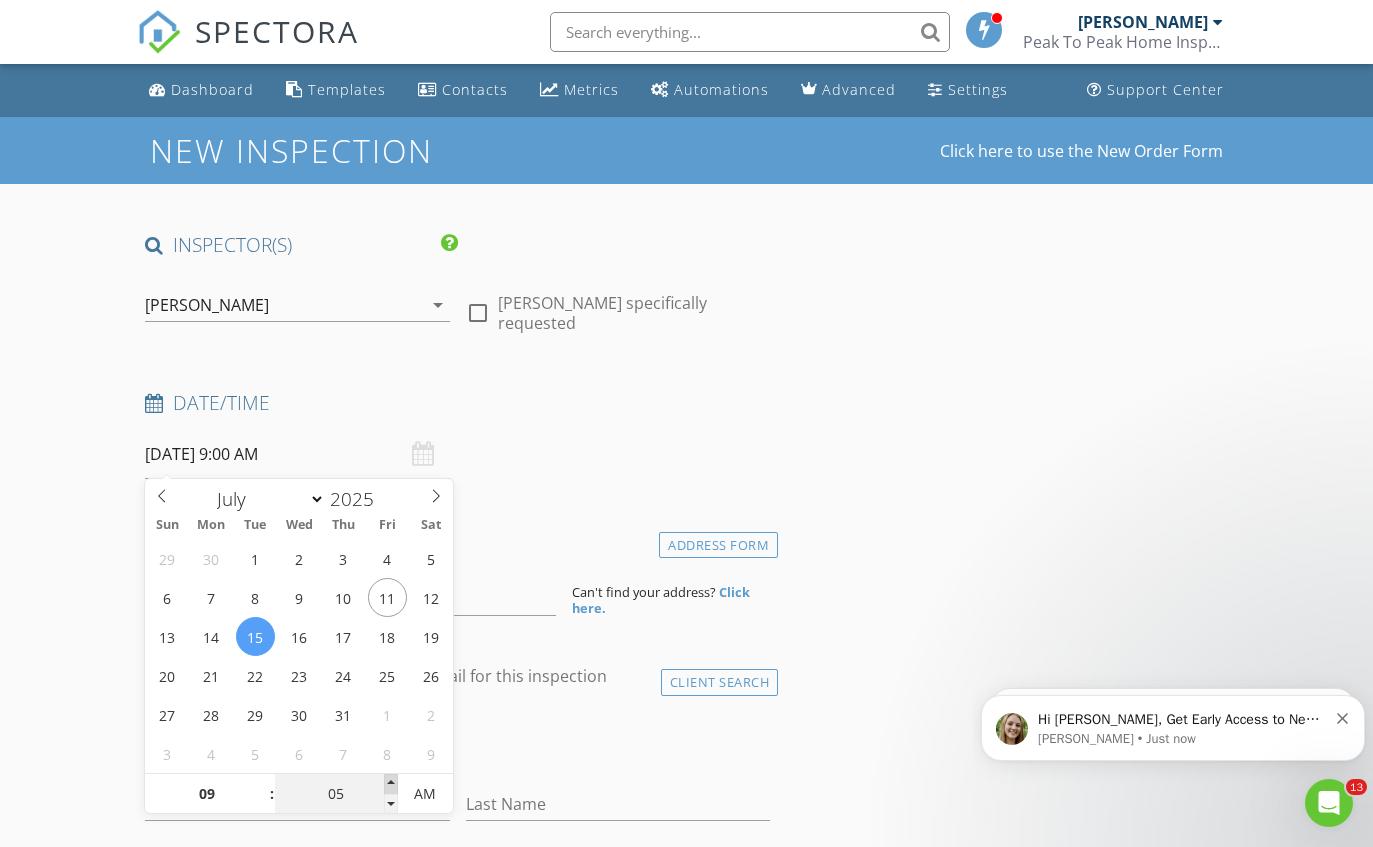 type on "07/15/2025 9:05 AM" 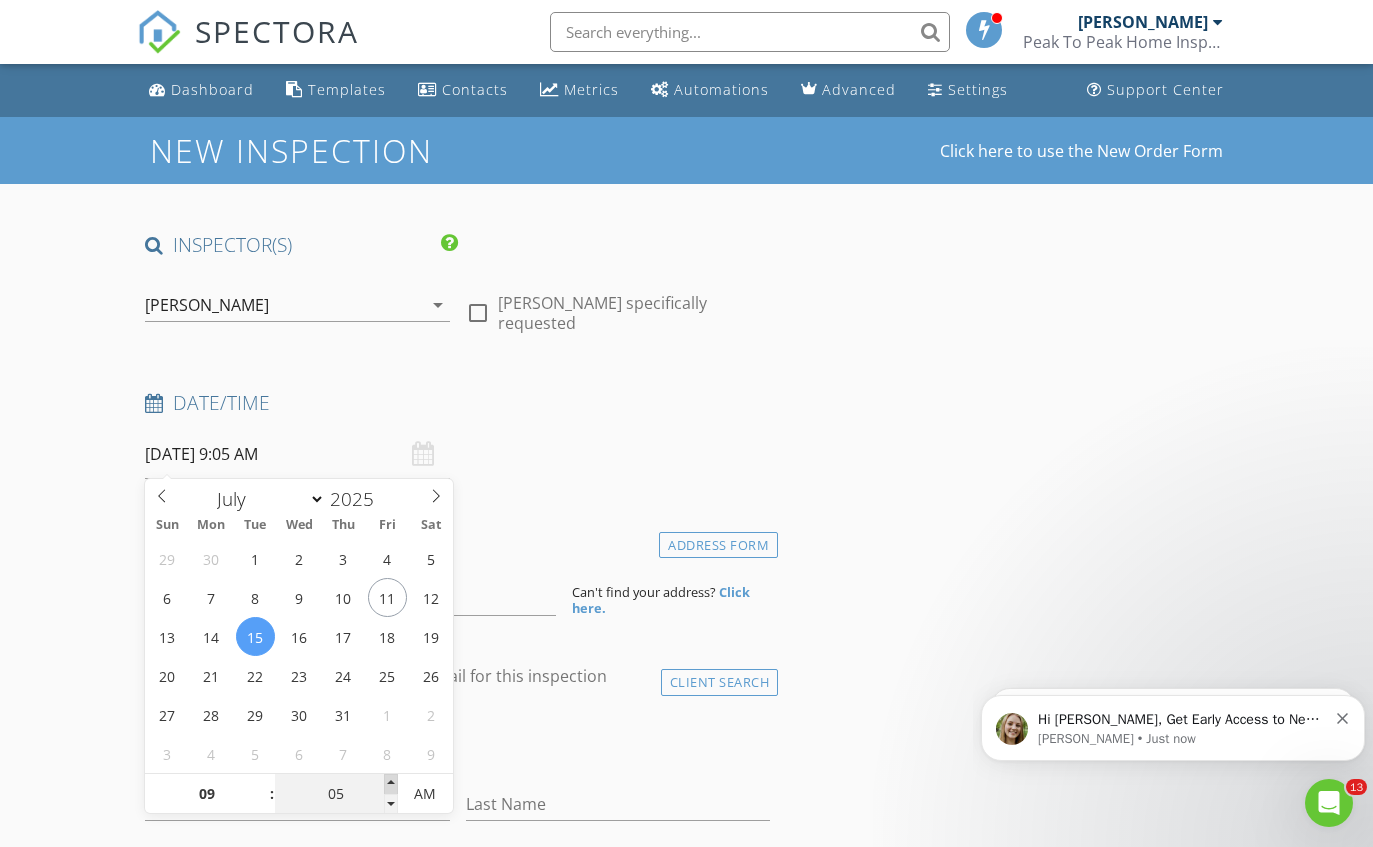 click at bounding box center (391, 784) 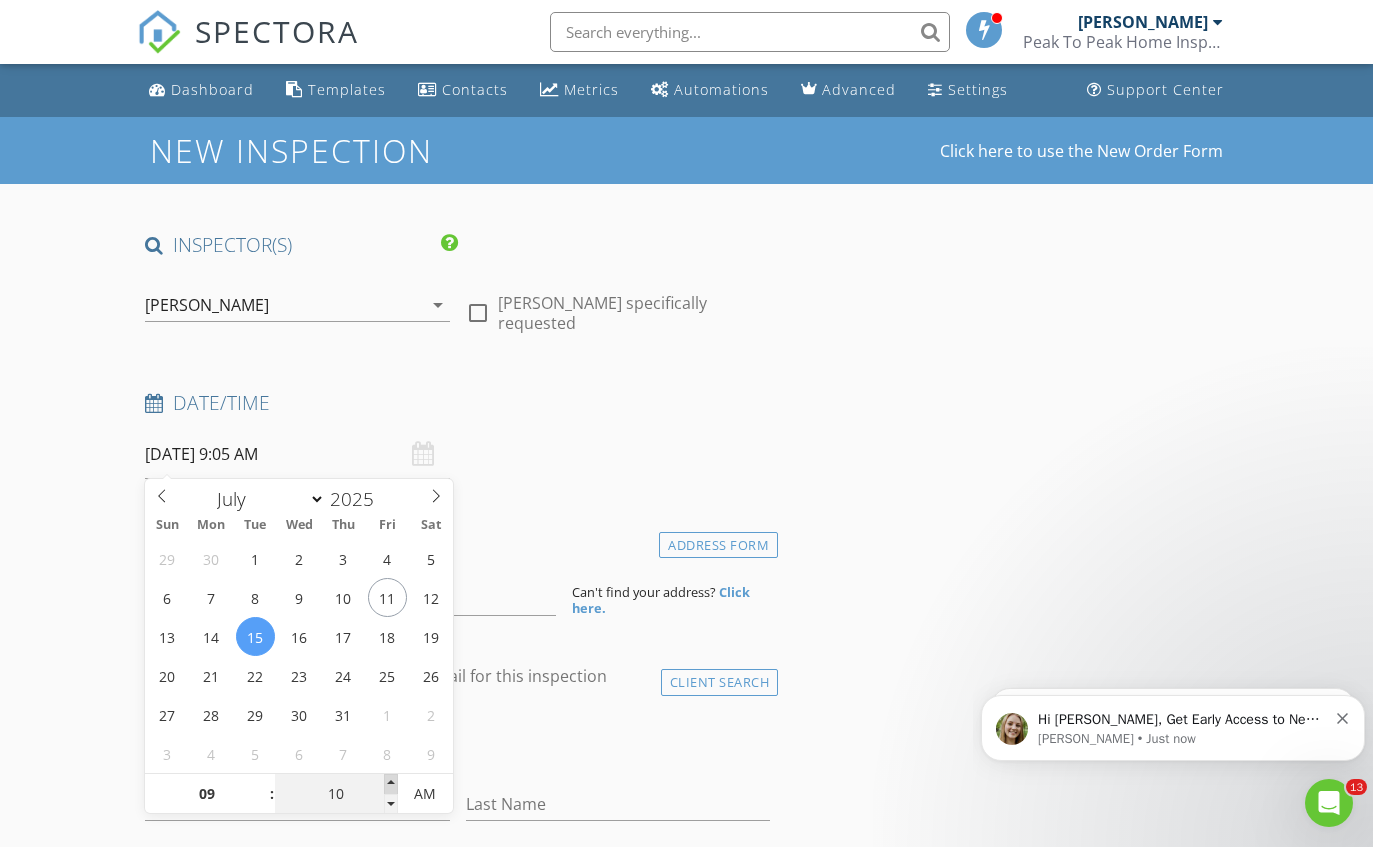 type on "07/15/2025 9:10 AM" 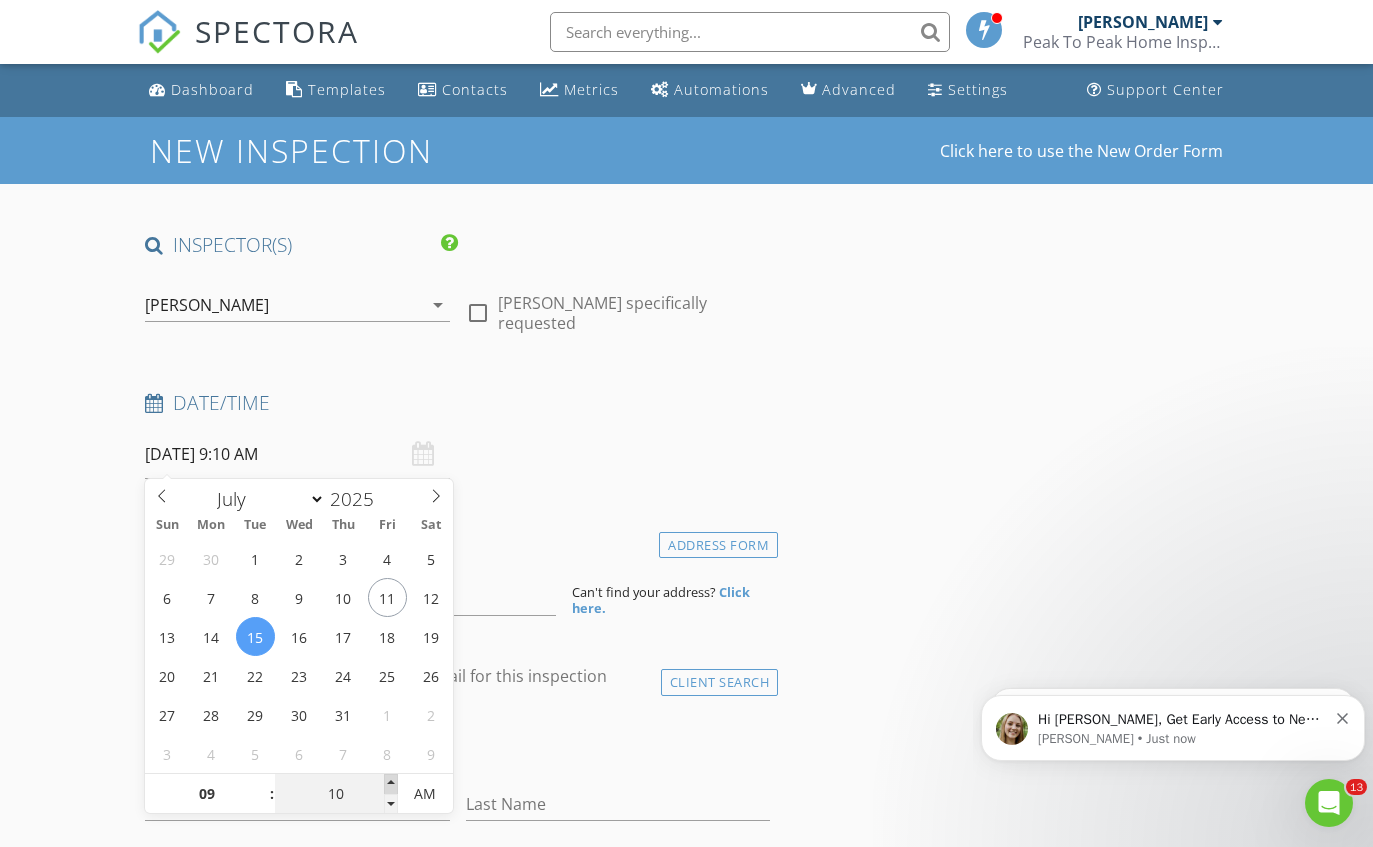 click at bounding box center (391, 784) 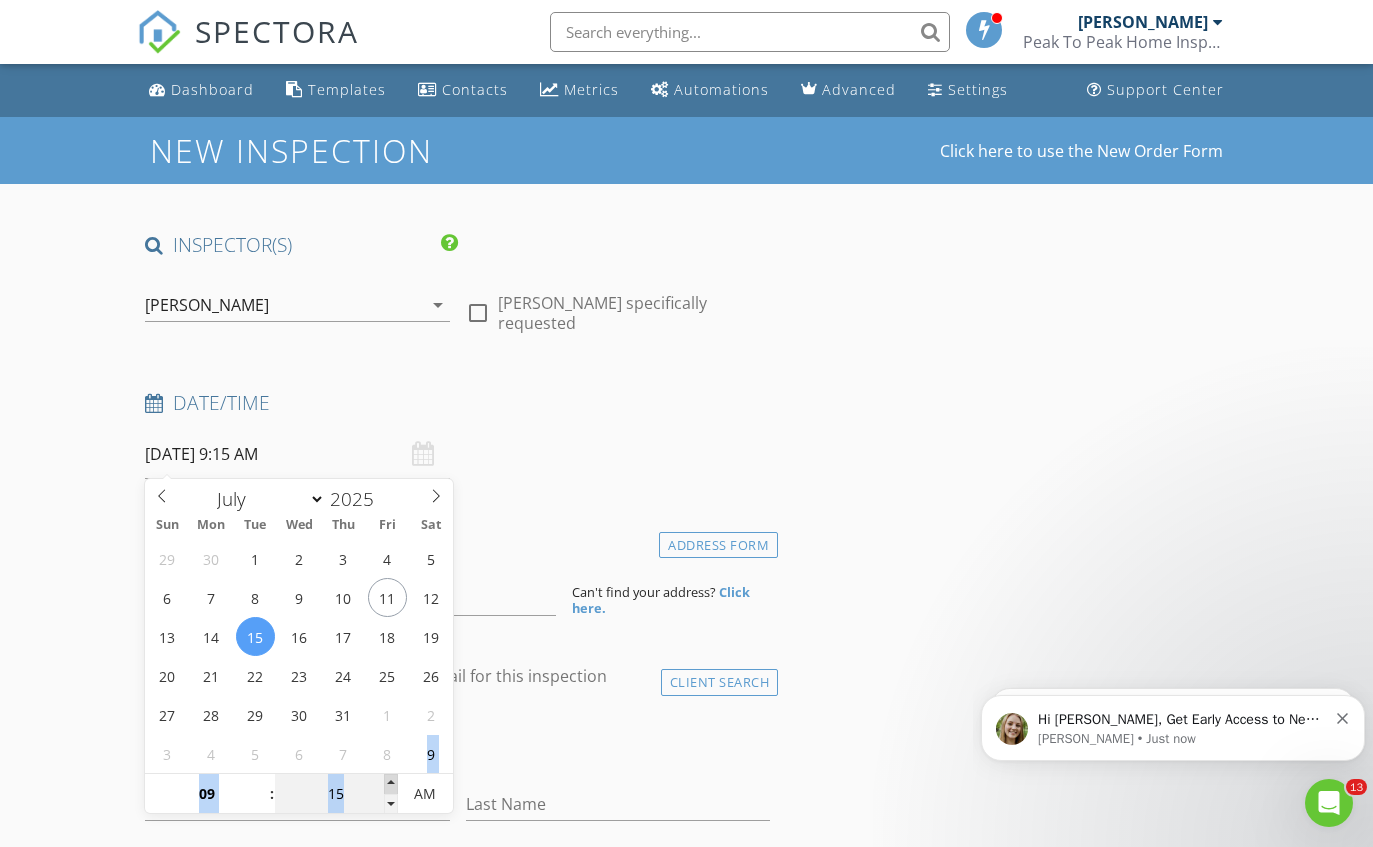 click at bounding box center [391, 784] 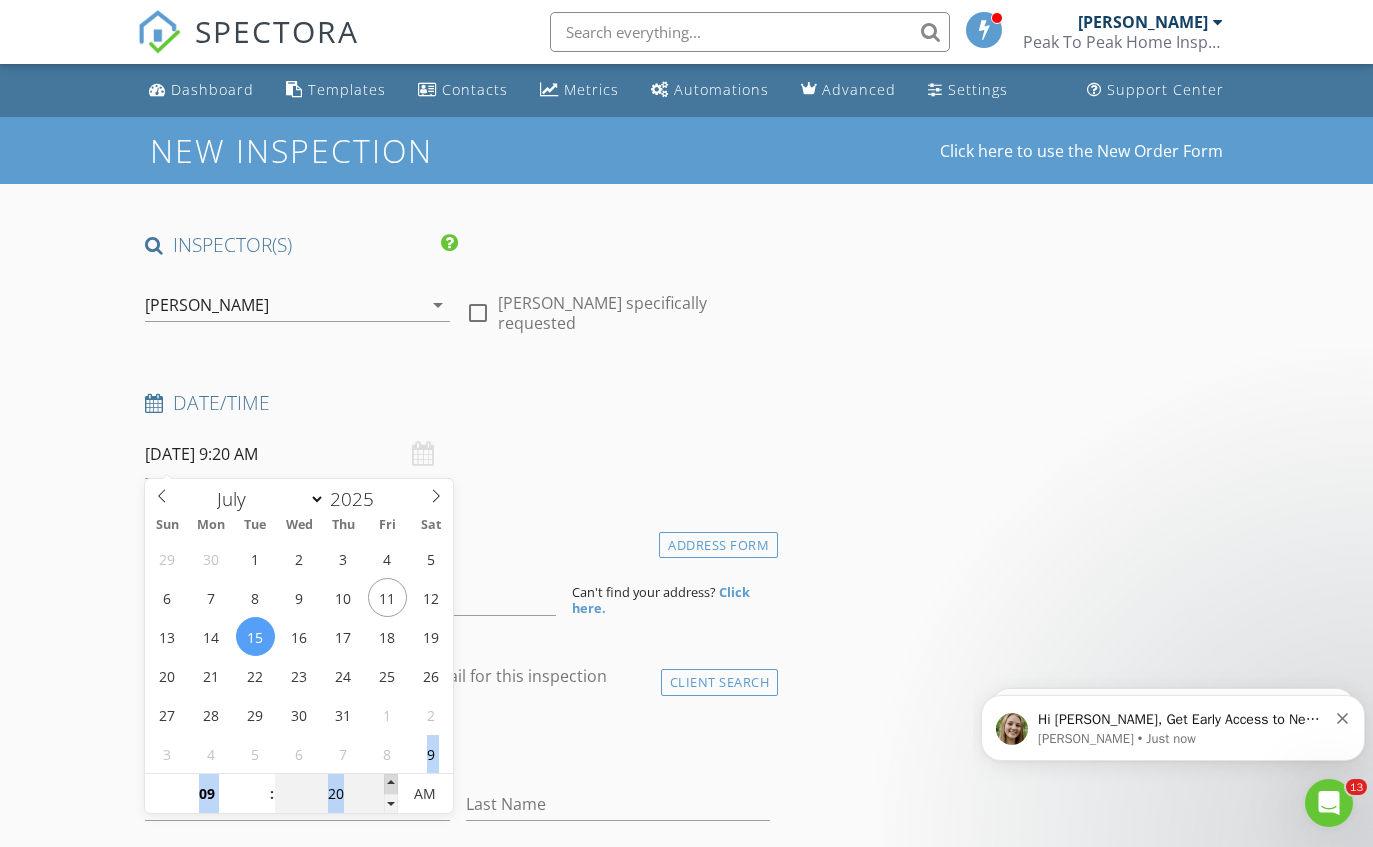 click at bounding box center (391, 784) 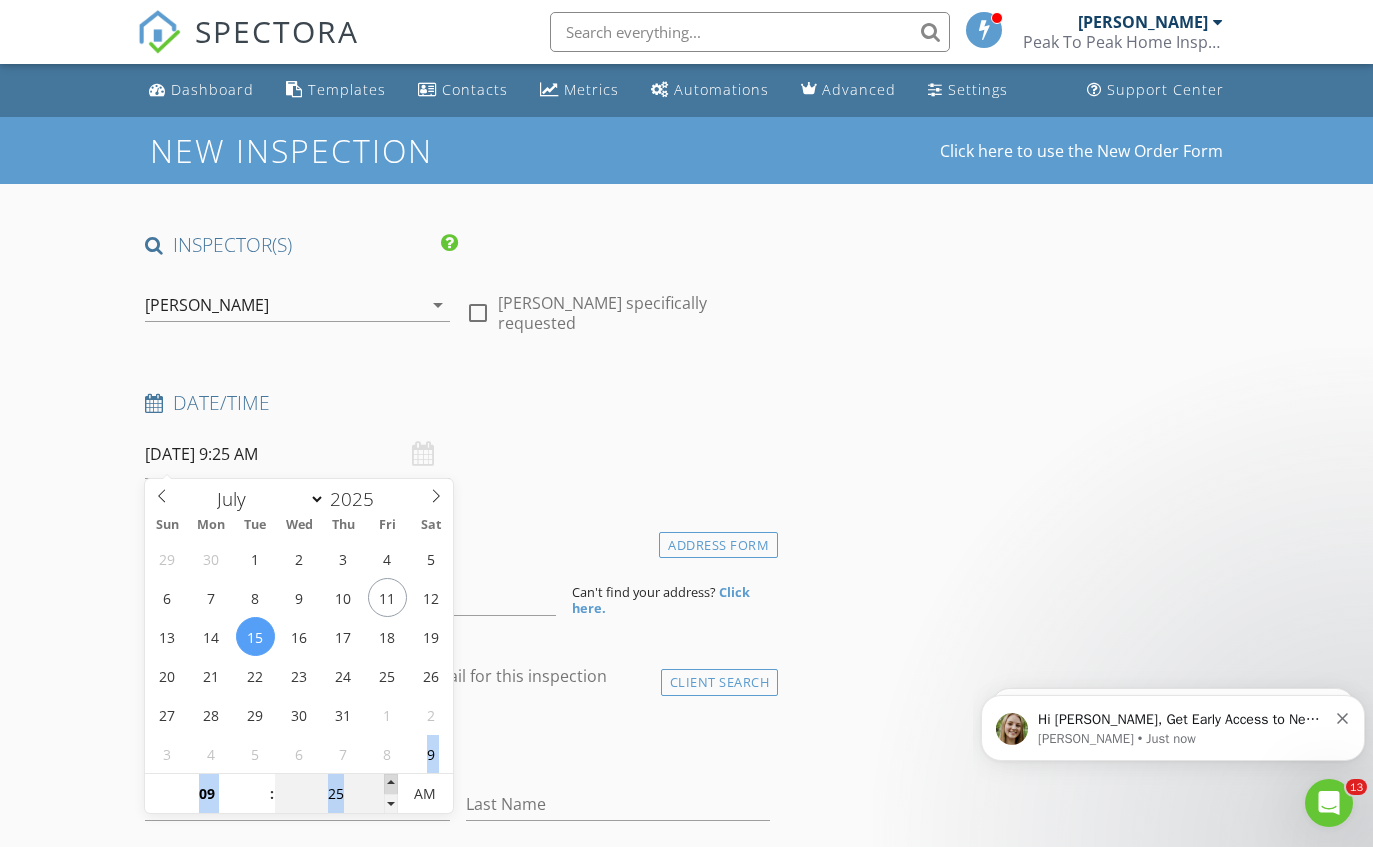 click at bounding box center (391, 784) 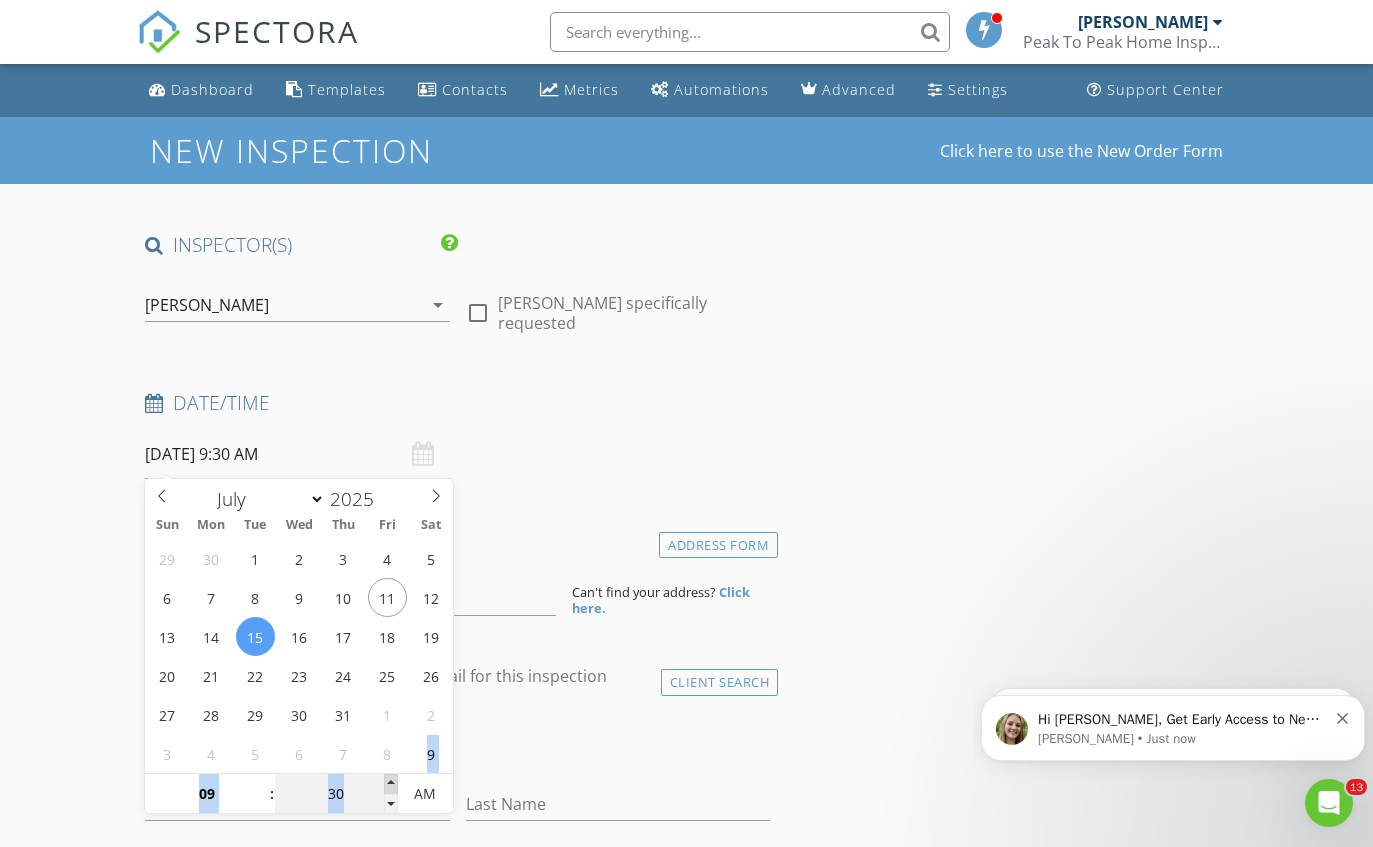 click at bounding box center [391, 784] 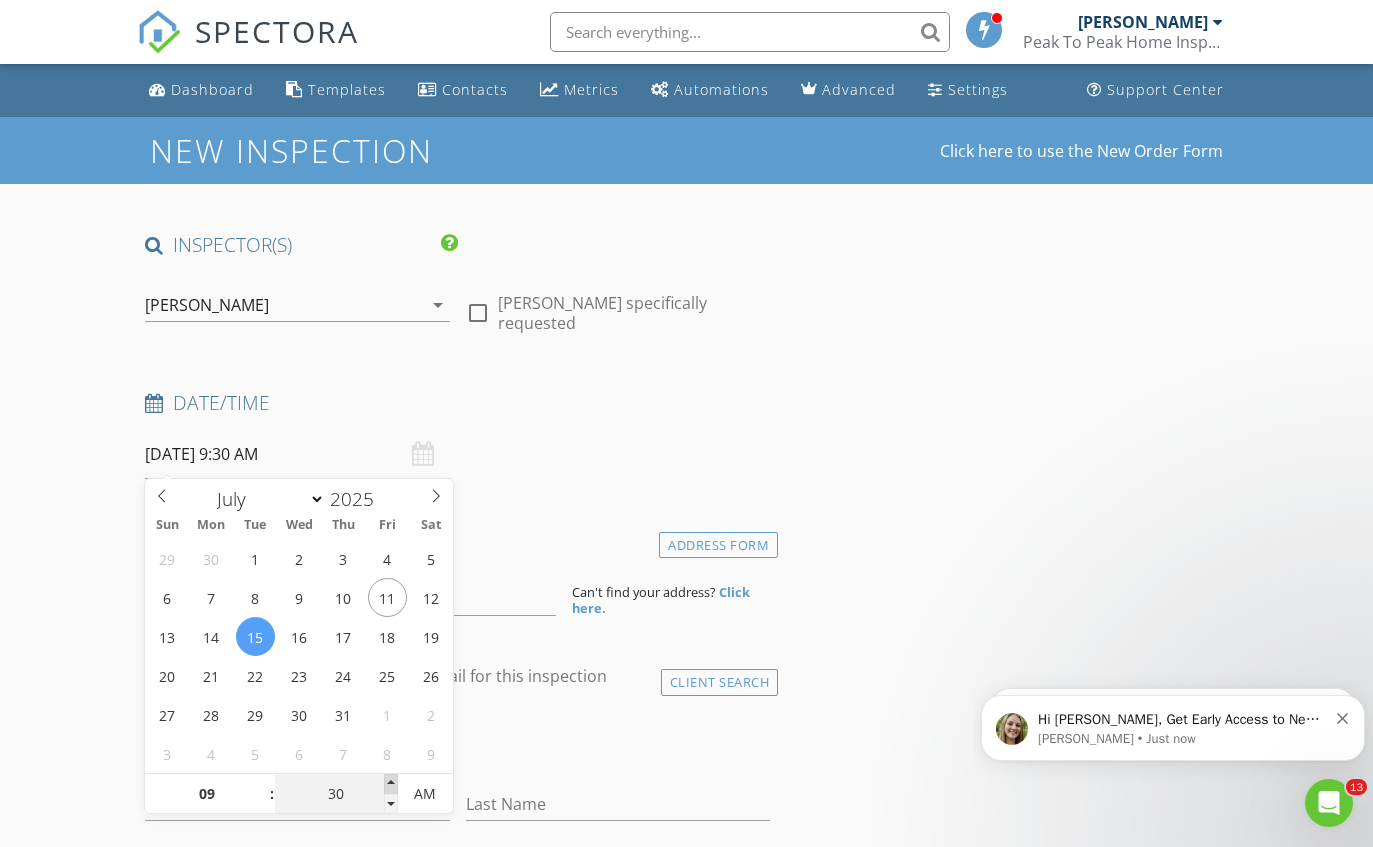 click on "SPECTORA
Ryan  Horne
Peak To Peak Home Inspection
Role:
Inspector
Change Role
Dashboard
New Inspection
Inspections
Calendar
Template Editor
Contacts
Automations
Team
Metrics
Payments
Data Exports
Billing
Reporting
Advanced
Settings
What's New
Sign Out
Change Active Role
Your account has more than one possible role. Please choose how you'd like to view the site:
Company/Agency
City
Role
Dashboard
Templates
Contacts
Metrics
Automations
Advanced
Settings
Support Center
Add the listing agent to automatically send confirmation emails, reminders and follow-ups.         RealtorRewards" at bounding box center (686, 1575) 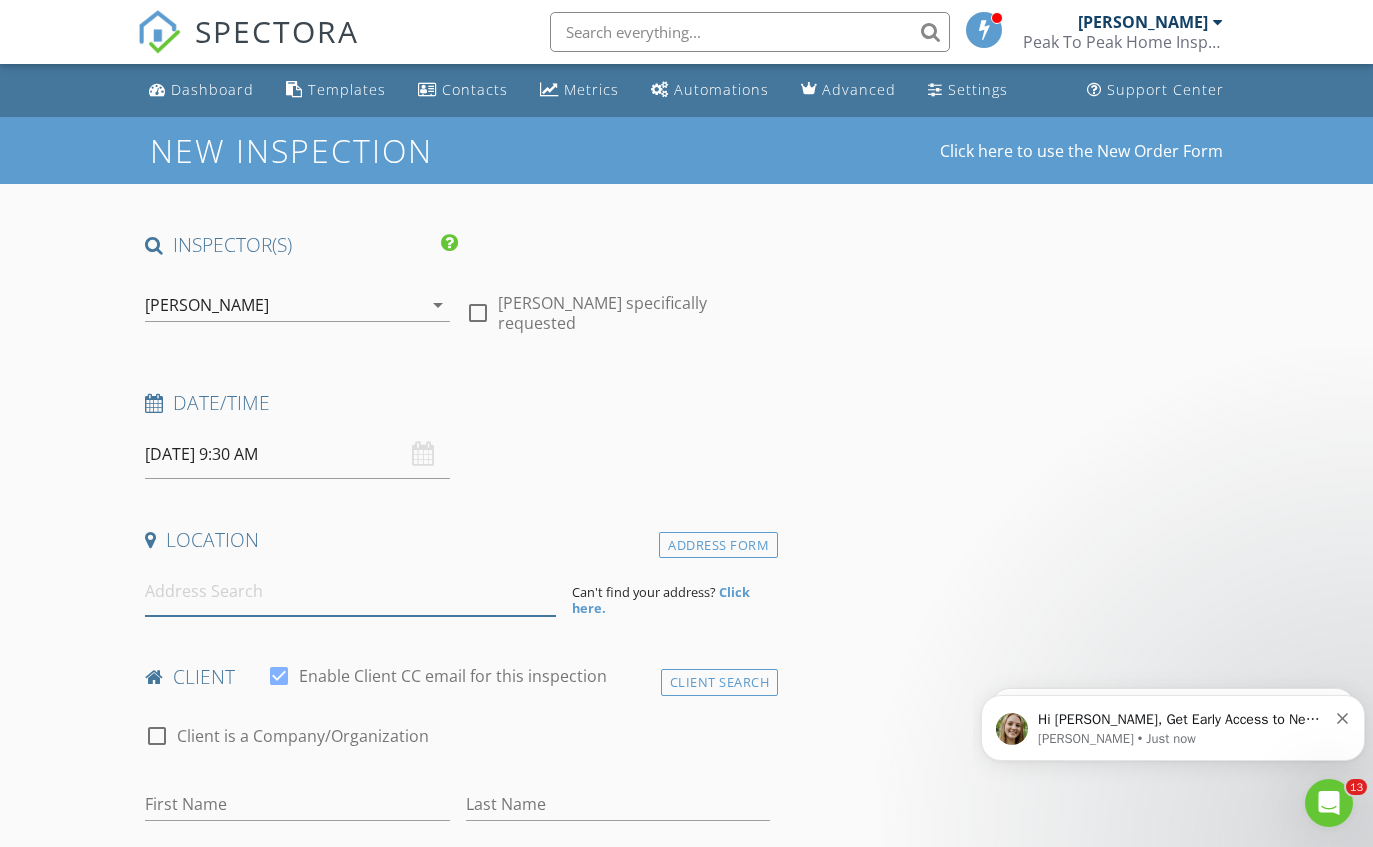 click at bounding box center [350, 591] 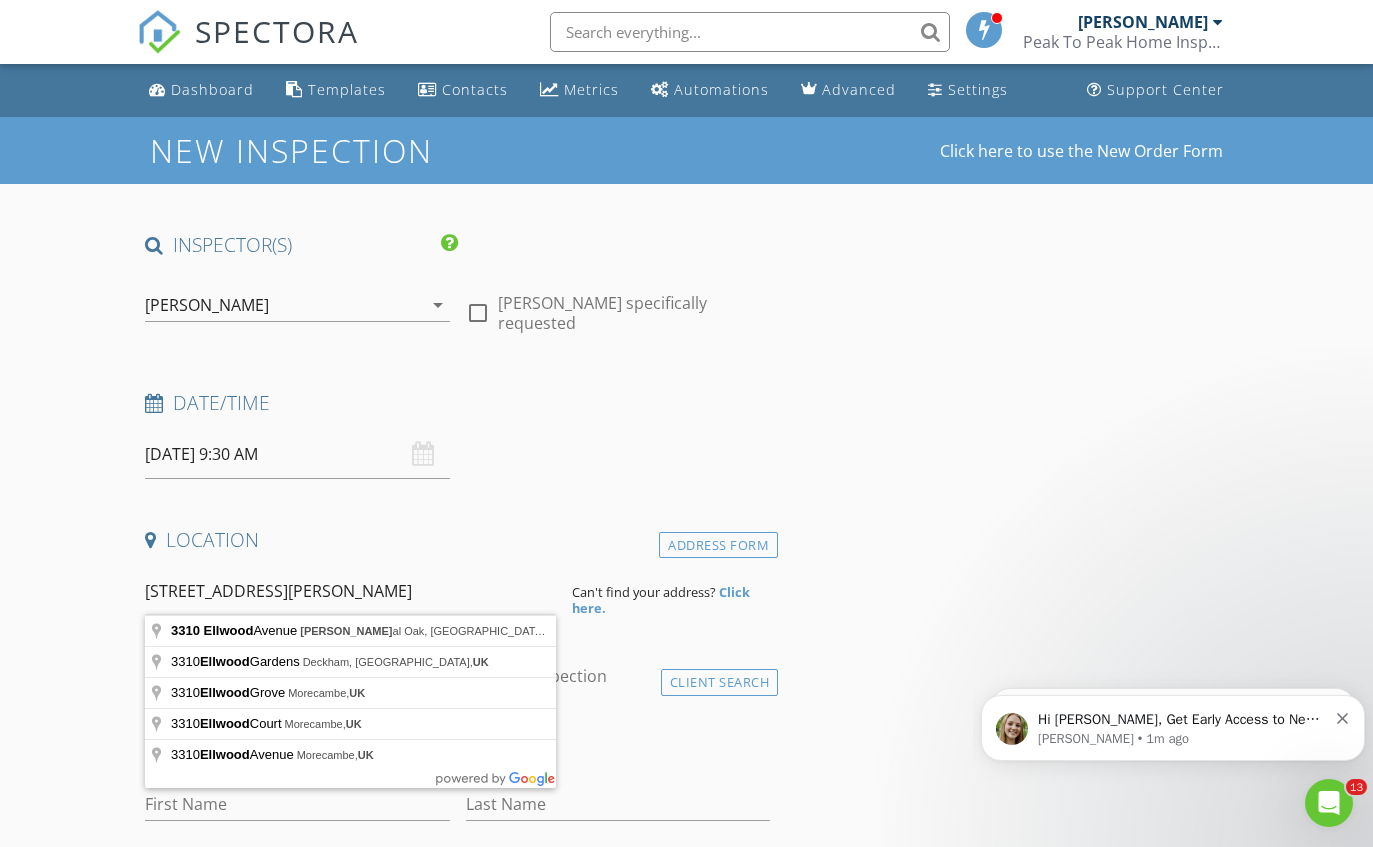click on "SPECTORA
Ryan  Horne
Peak To Peak Home Inspection
Role:
Inspector
Change Role
Dashboard
New Inspection
Inspections
Calendar
Template Editor
Contacts
Automations
Team
Metrics
Payments
Data Exports
Billing
Reporting
Advanced
Settings
What's New
Sign Out
Change Active Role
Your account has more than one possible role. Please choose how you'd like to view the site:
Company/Agency
City
Role
Dashboard
Templates
Contacts
Metrics
Automations
Advanced
Settings
Support Center
Add the listing agent to automatically send confirmation emails, reminders and follow-ups.         RealtorRewards" at bounding box center (686, 1575) 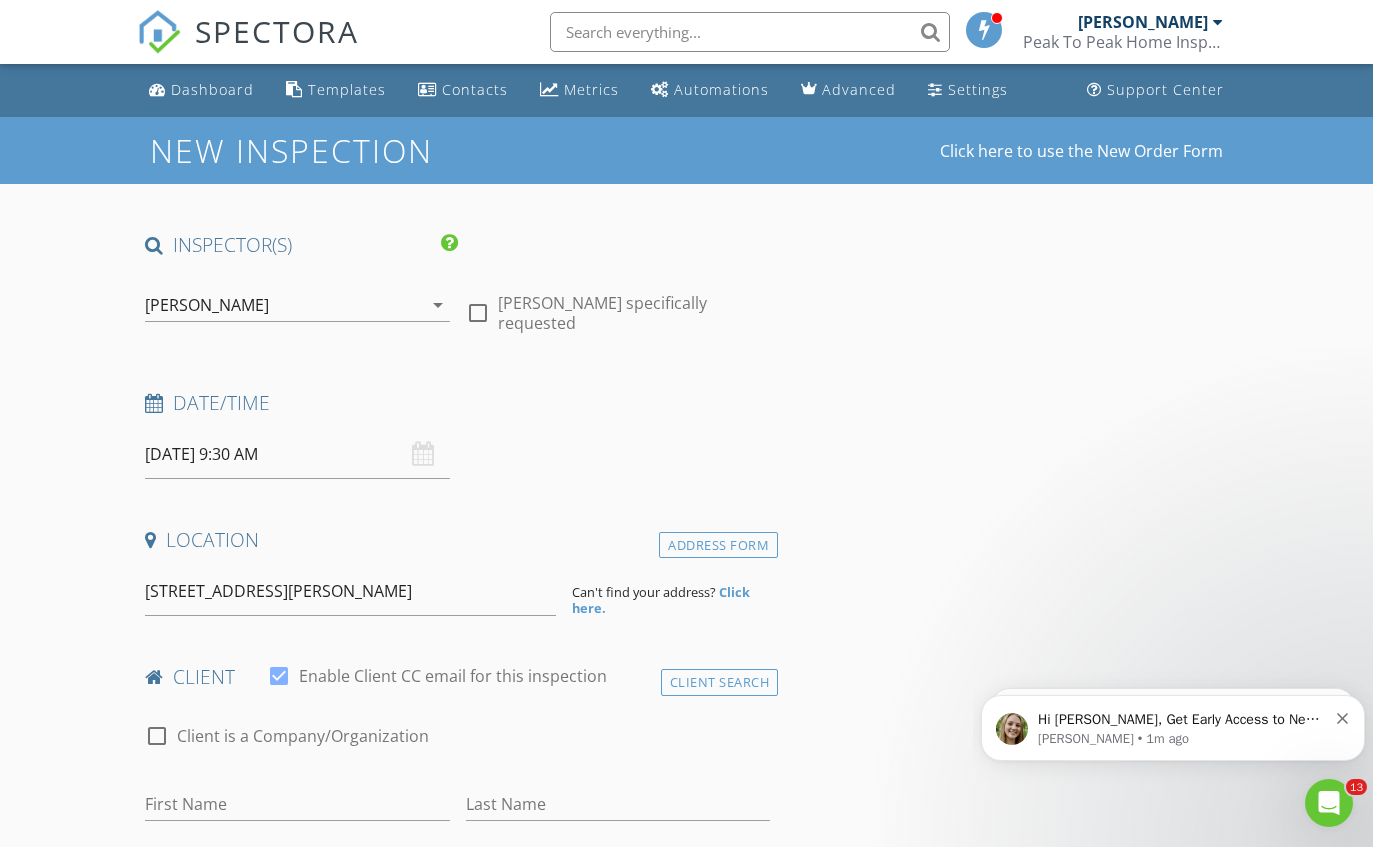 click on "INSPECTOR(S)
check_box   Ryan Horne   PRIMARY   Ryan Horne arrow_drop_down   check_box_outline_blank Ryan Horne specifically requested
Date/Time
07/15/2025 9:30 AM
Location
Address Form   3310 Ellwood roy     Can't find your address?   Click here.
client
check_box Enable Client CC email for this inspection   Client Search     check_box_outline_blank Client is a Company/Organization     First Name   Last Name   Email   CC Email   Phone           Notes   Private Notes
ADD ADDITIONAL client
SERVICES
check_box_outline_blank   Residential Home Inspection (Buyers)    A home inspection is a comprehensive evaluation of a property's condition, systems, and structural components conducted by a qualified inspector to assess its safety, functionality, and potential issues." at bounding box center [457, 1608] 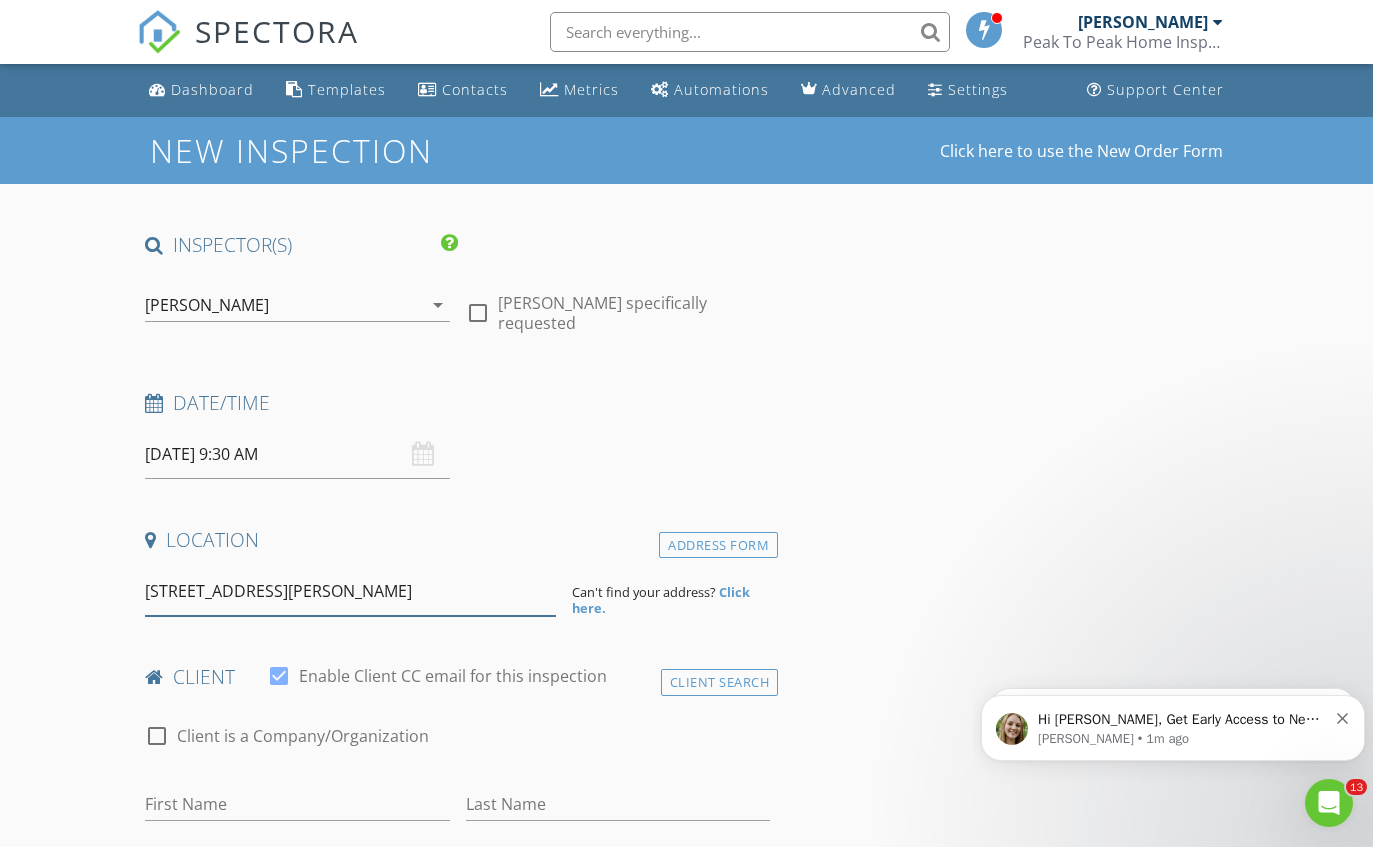 click on "3310 Ellwood roy" at bounding box center [350, 591] 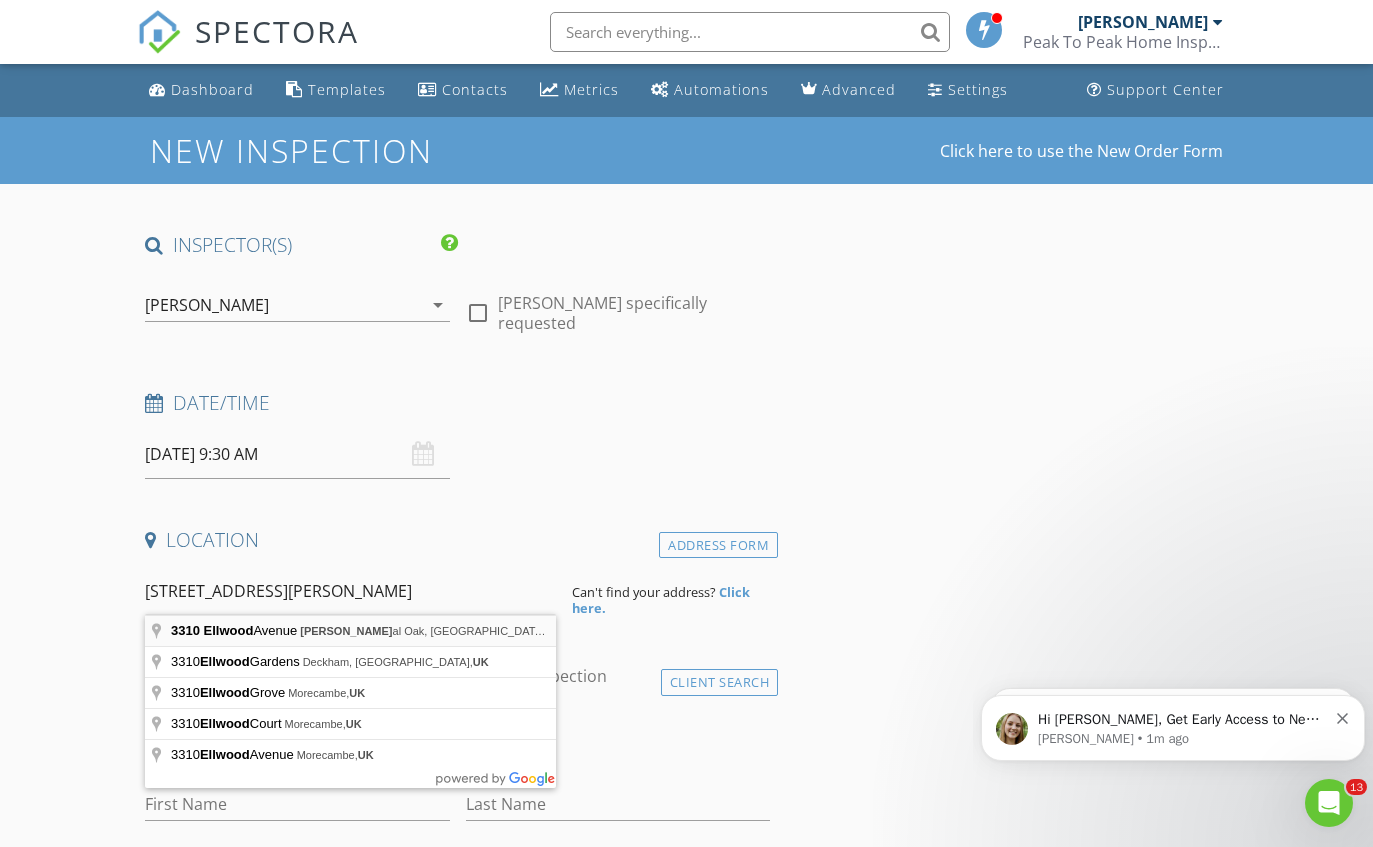 type on "3310 Ellwood Avenue, Royal Oak, MI, USA" 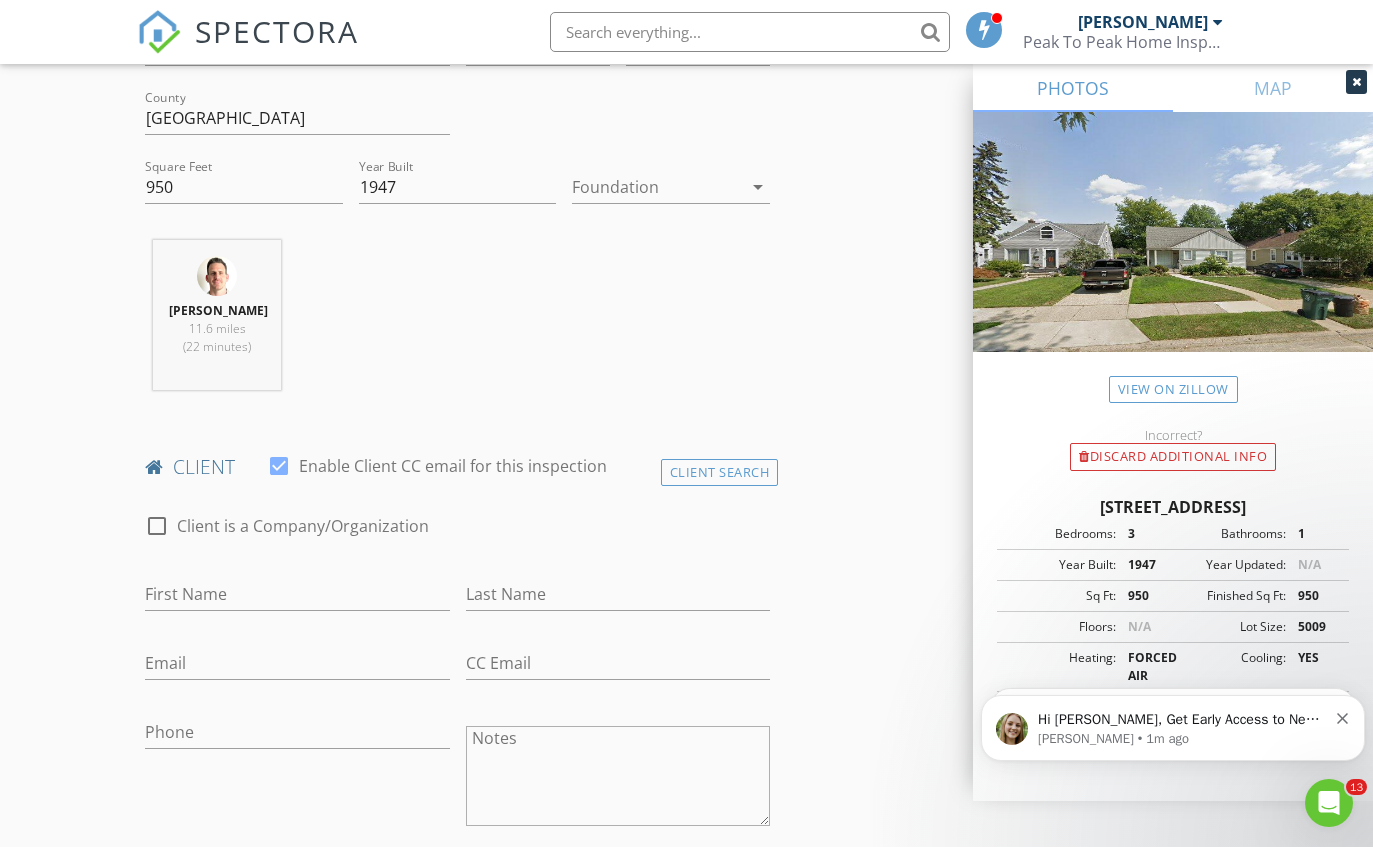 scroll, scrollTop: 633, scrollLeft: 0, axis: vertical 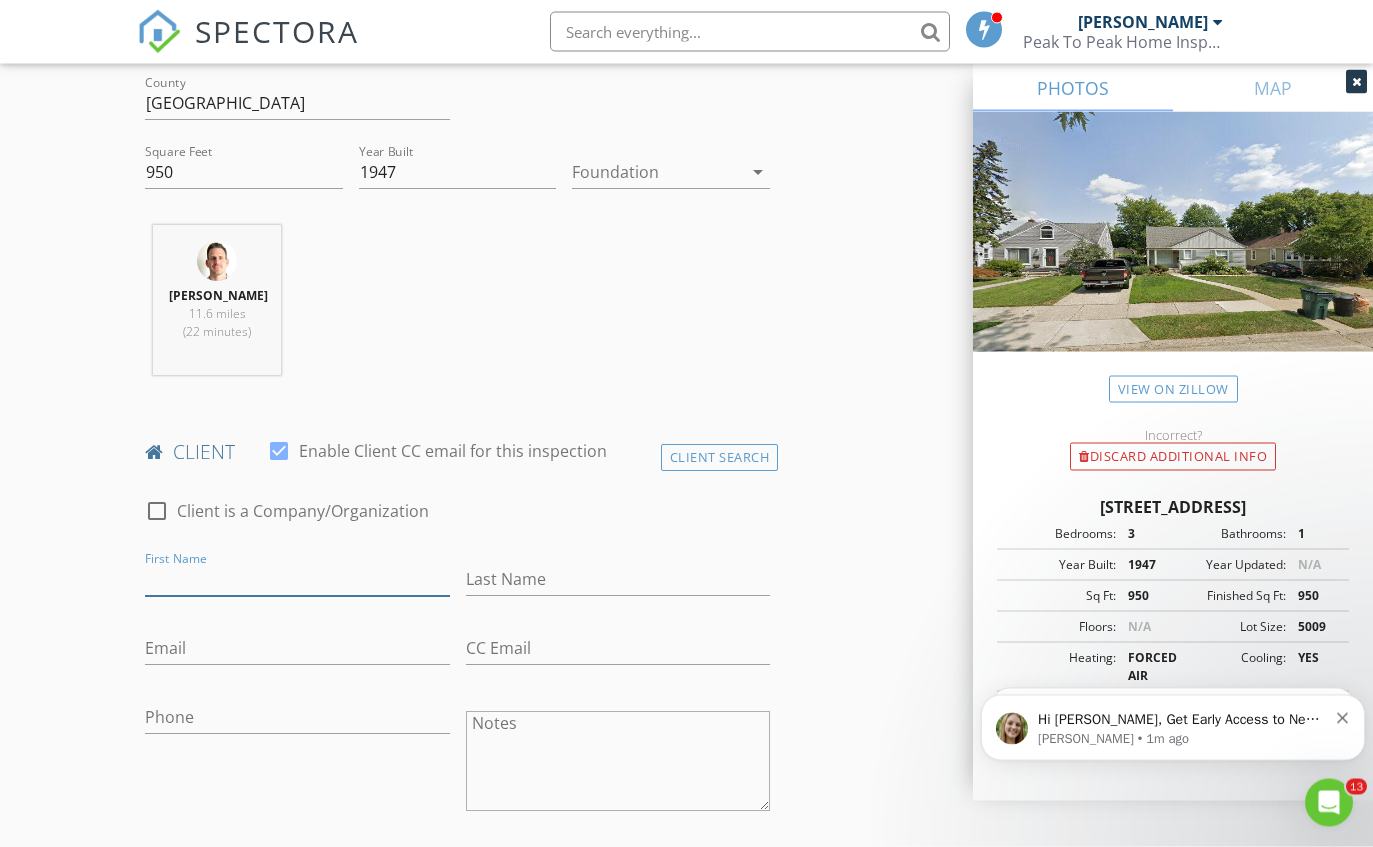 click on "First Name" at bounding box center [297, 580] 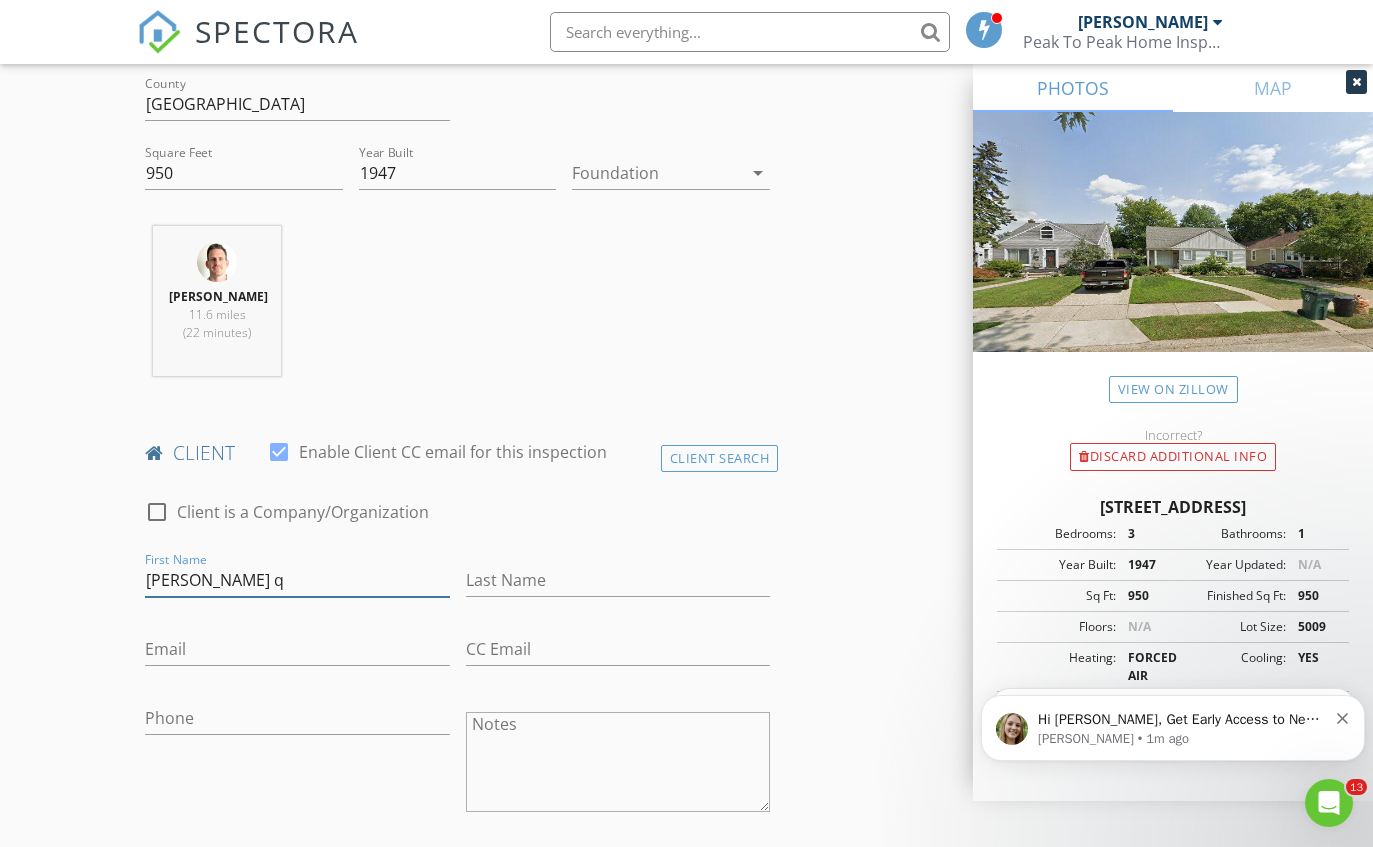 type on "Carter" 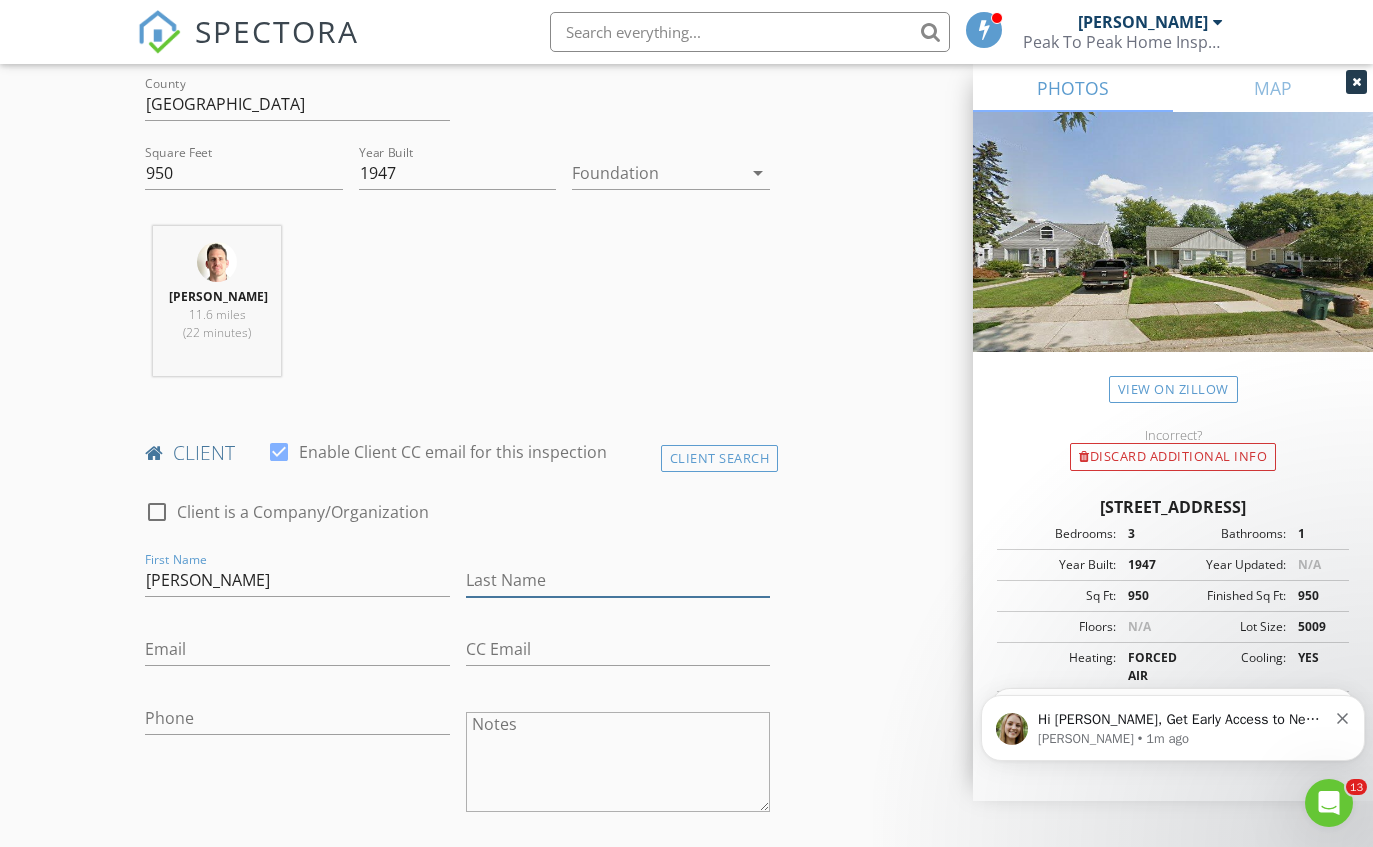 click on "Last Name" at bounding box center (618, 580) 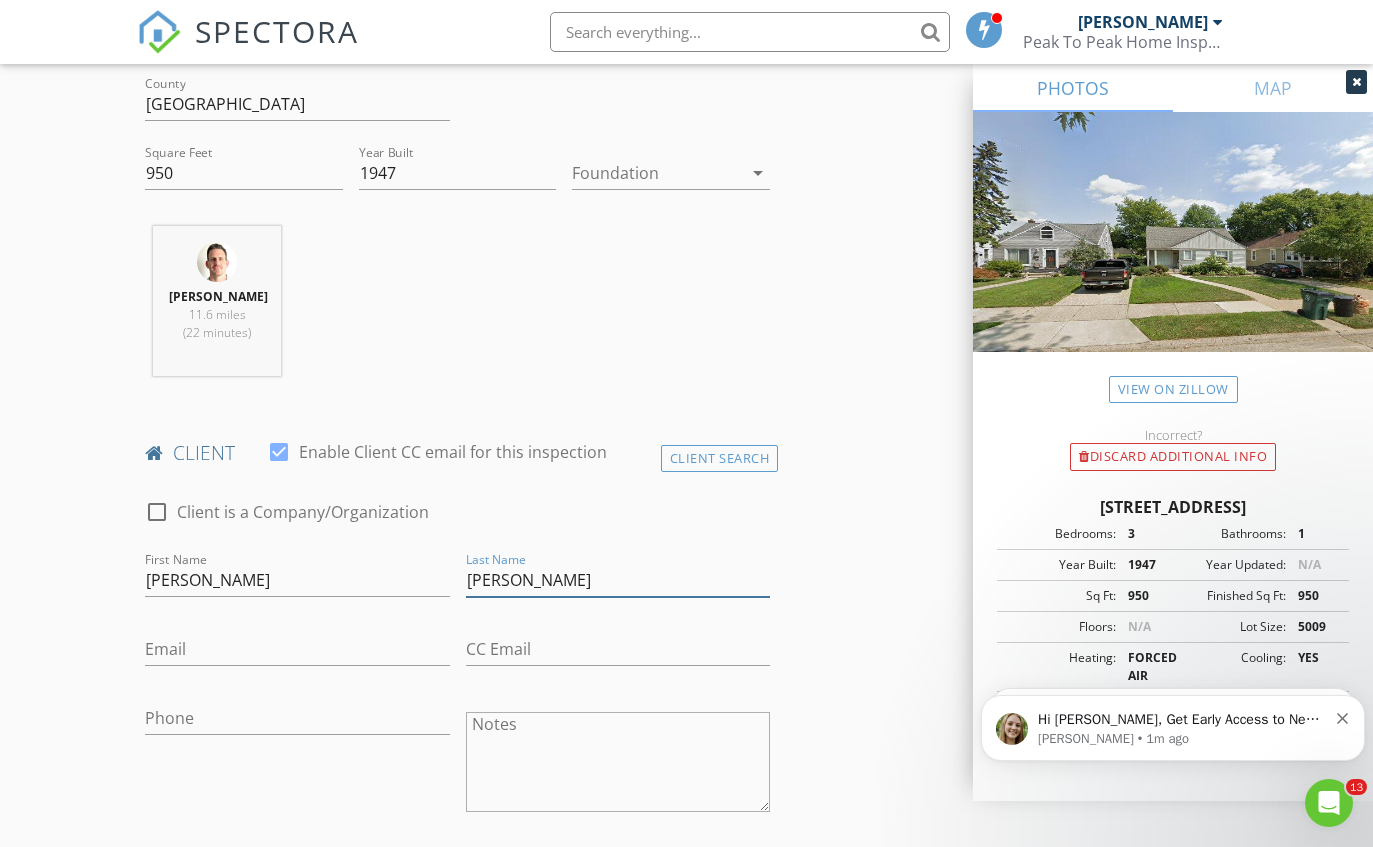 type on "Raab" 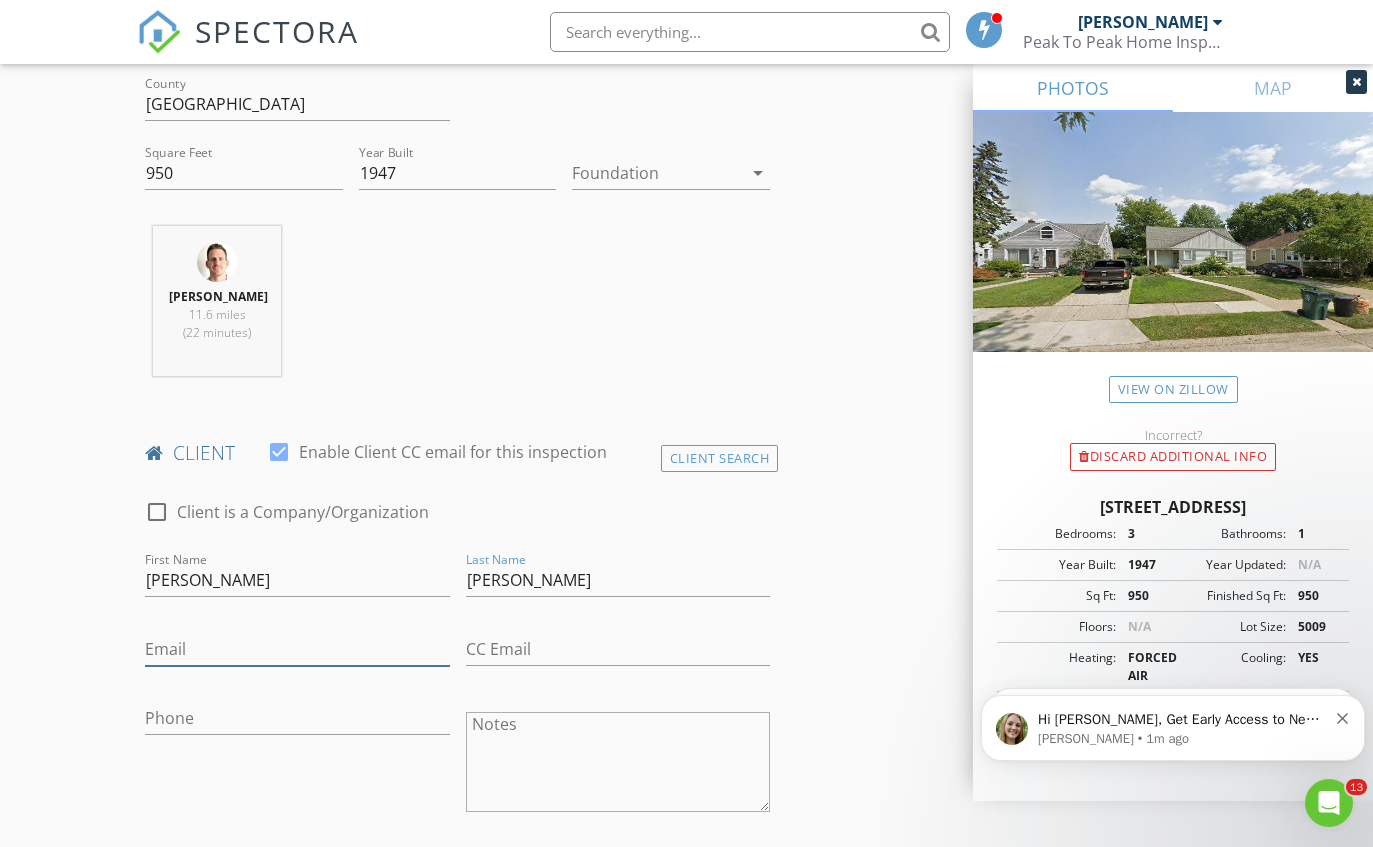 click on "Email" at bounding box center [297, 649] 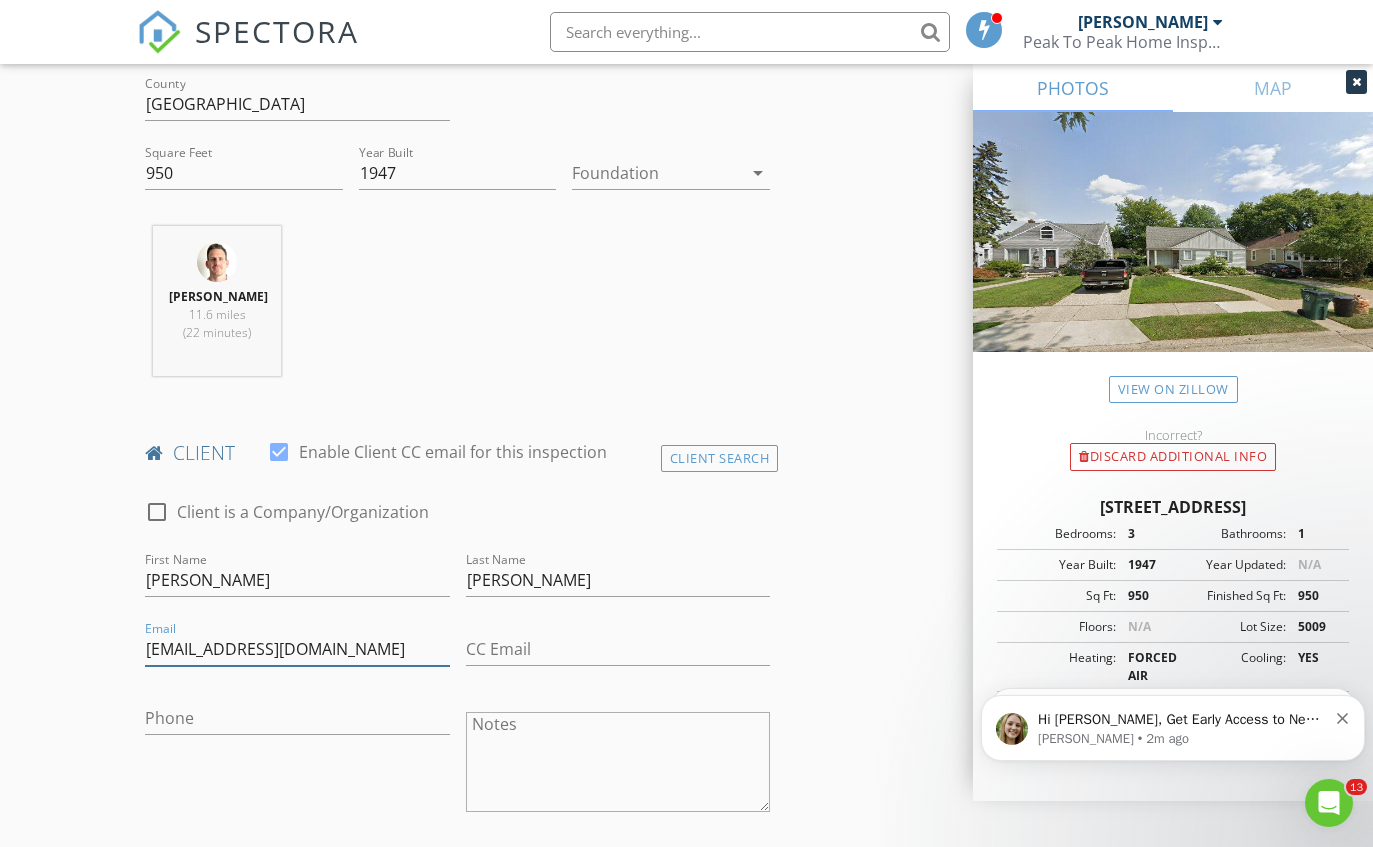 type on "carterraab@comcast.net" 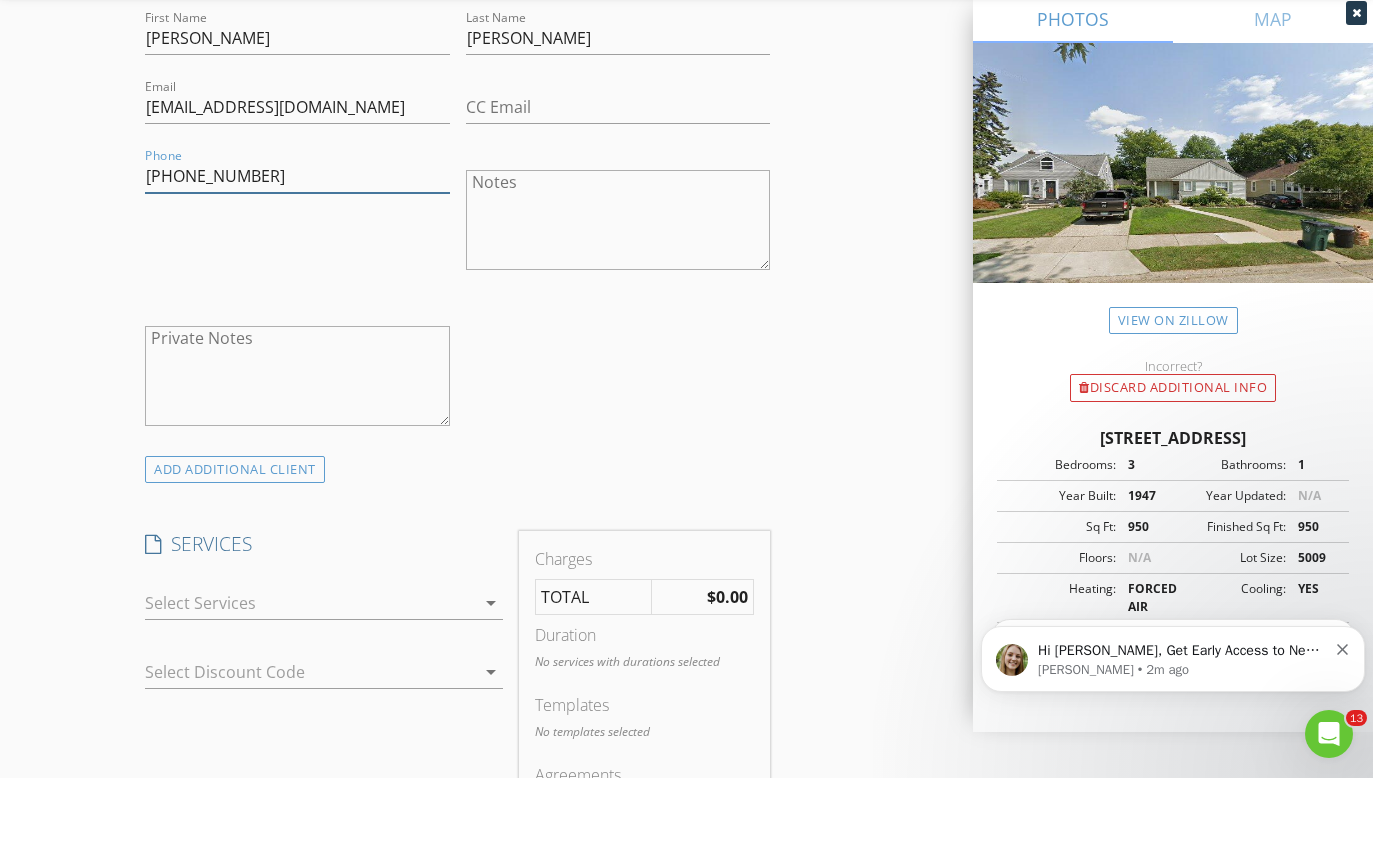 scroll, scrollTop: 1216, scrollLeft: 0, axis: vertical 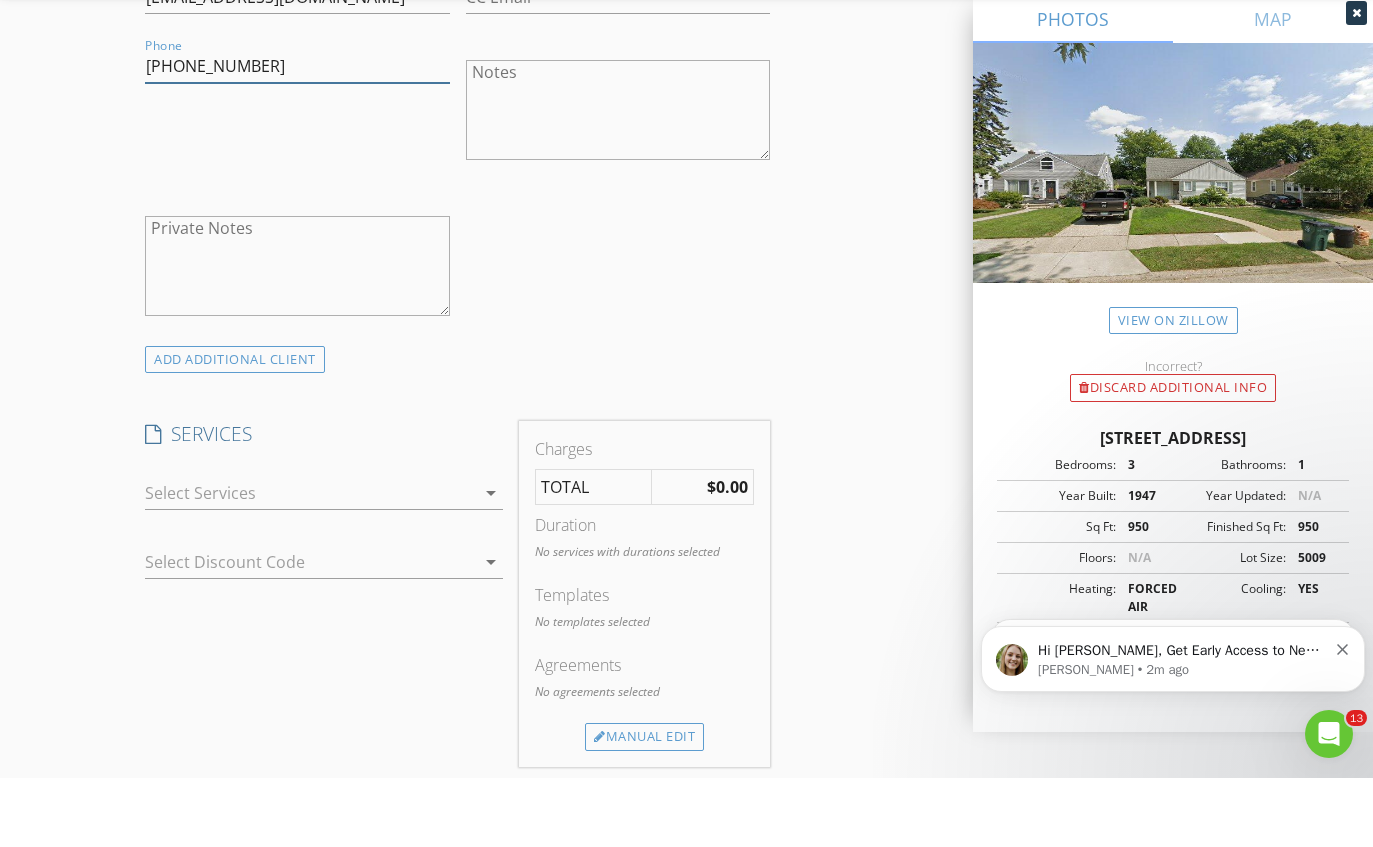 type on "248-515-2324" 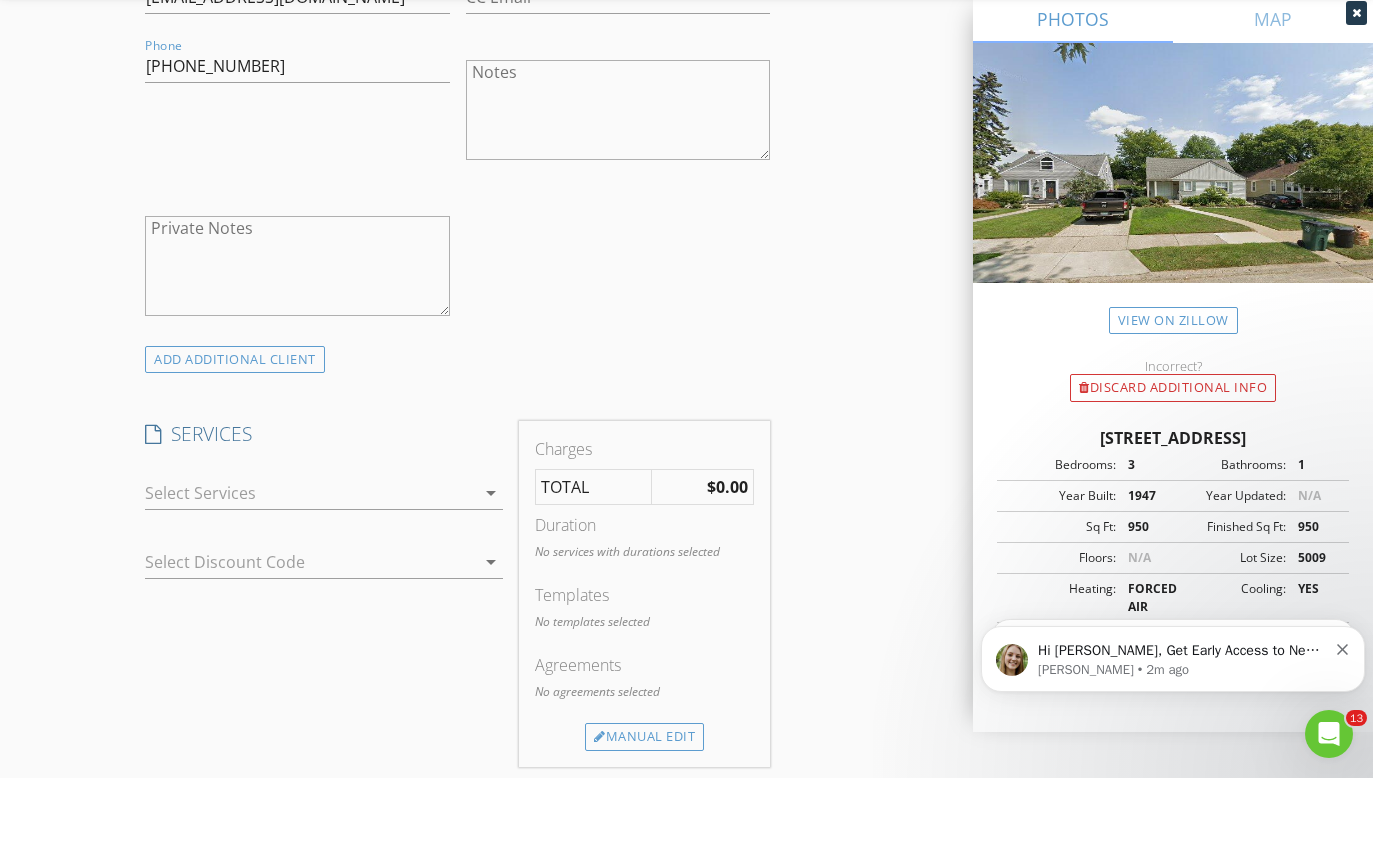 click at bounding box center [310, 562] 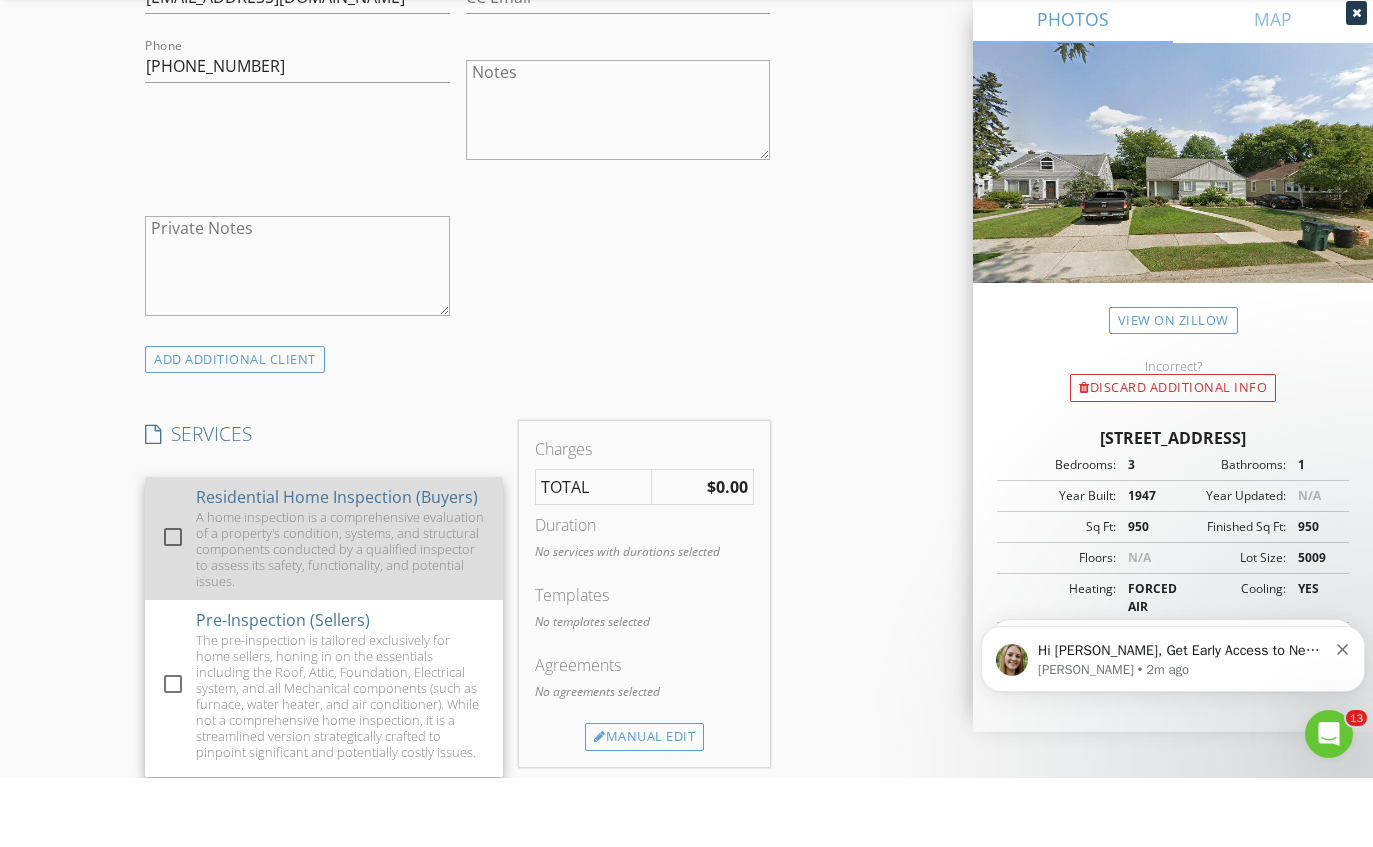 scroll, scrollTop: 1286, scrollLeft: 0, axis: vertical 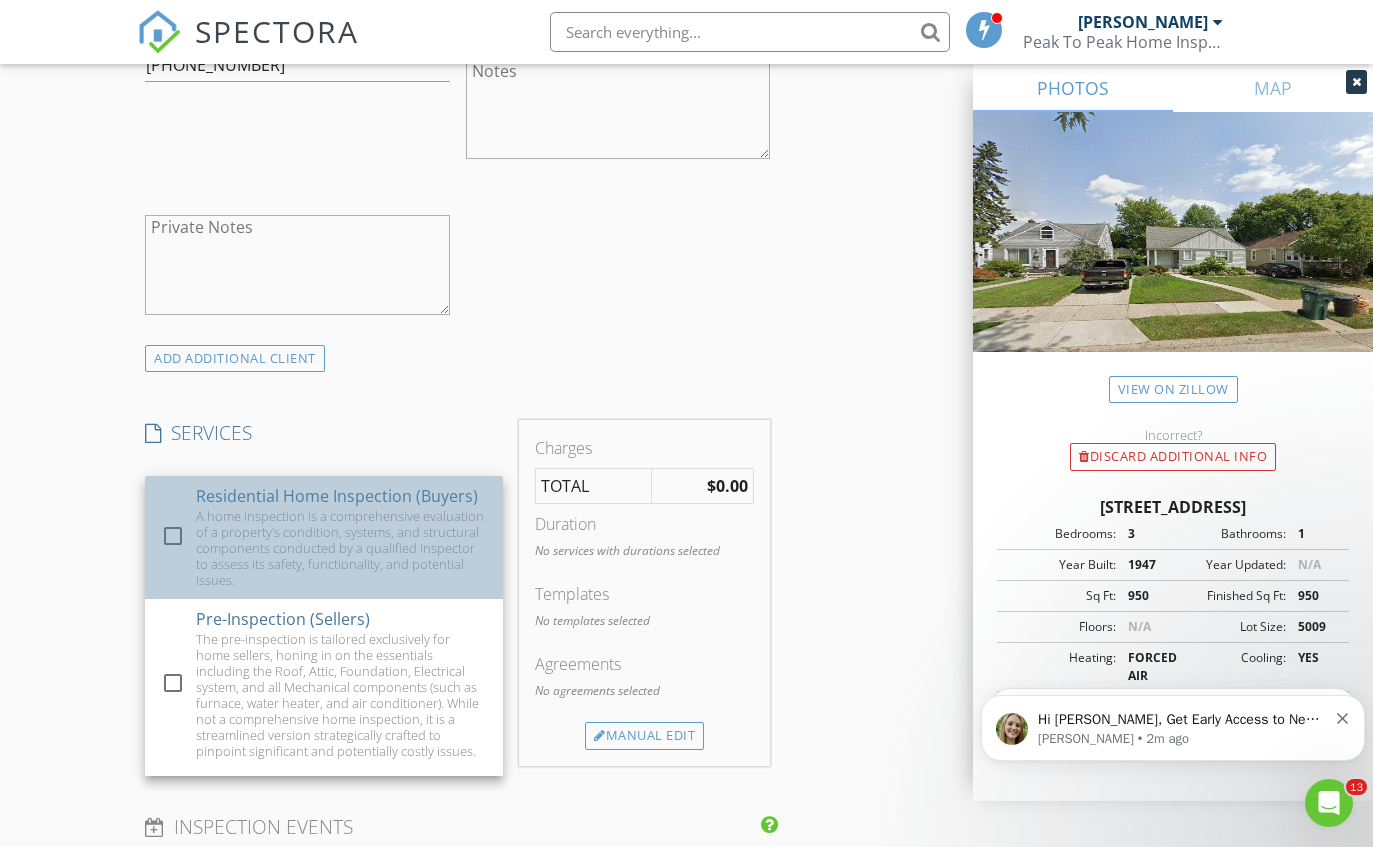 click on "A home inspection is a comprehensive evaluation of a property's condition, systems, and structural components conducted by a qualified inspector to assess its safety, functionality, and potential issues." at bounding box center (341, 548) 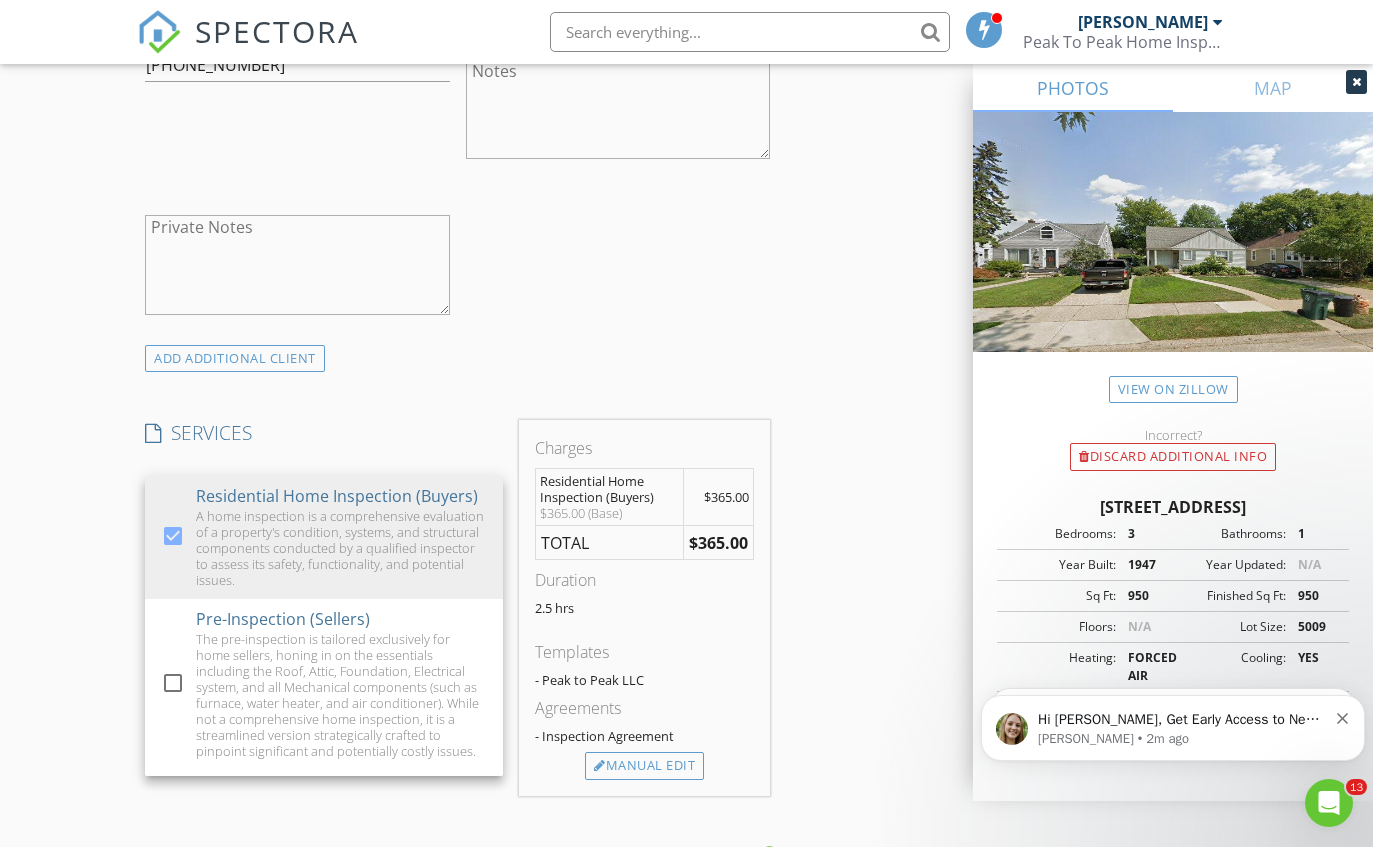 click on "check_box_outline_blank Client is a Company/Organization     First Name Carter   Last Name Raab   Email carterraab@comcast.net   CC Email   Phone 248-515-2324           Notes   Private Notes" at bounding box center (457, 86) 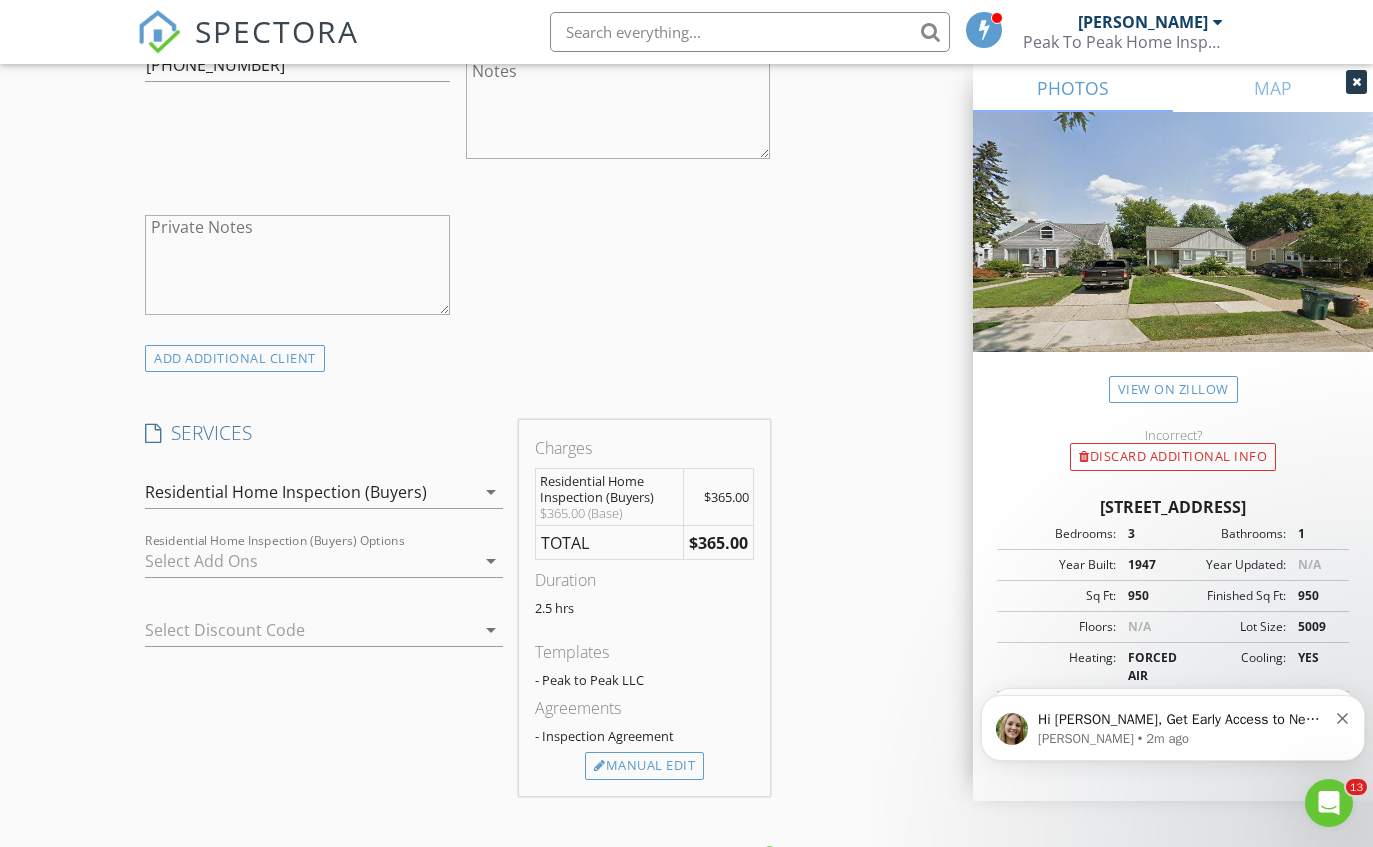 click at bounding box center [310, 561] 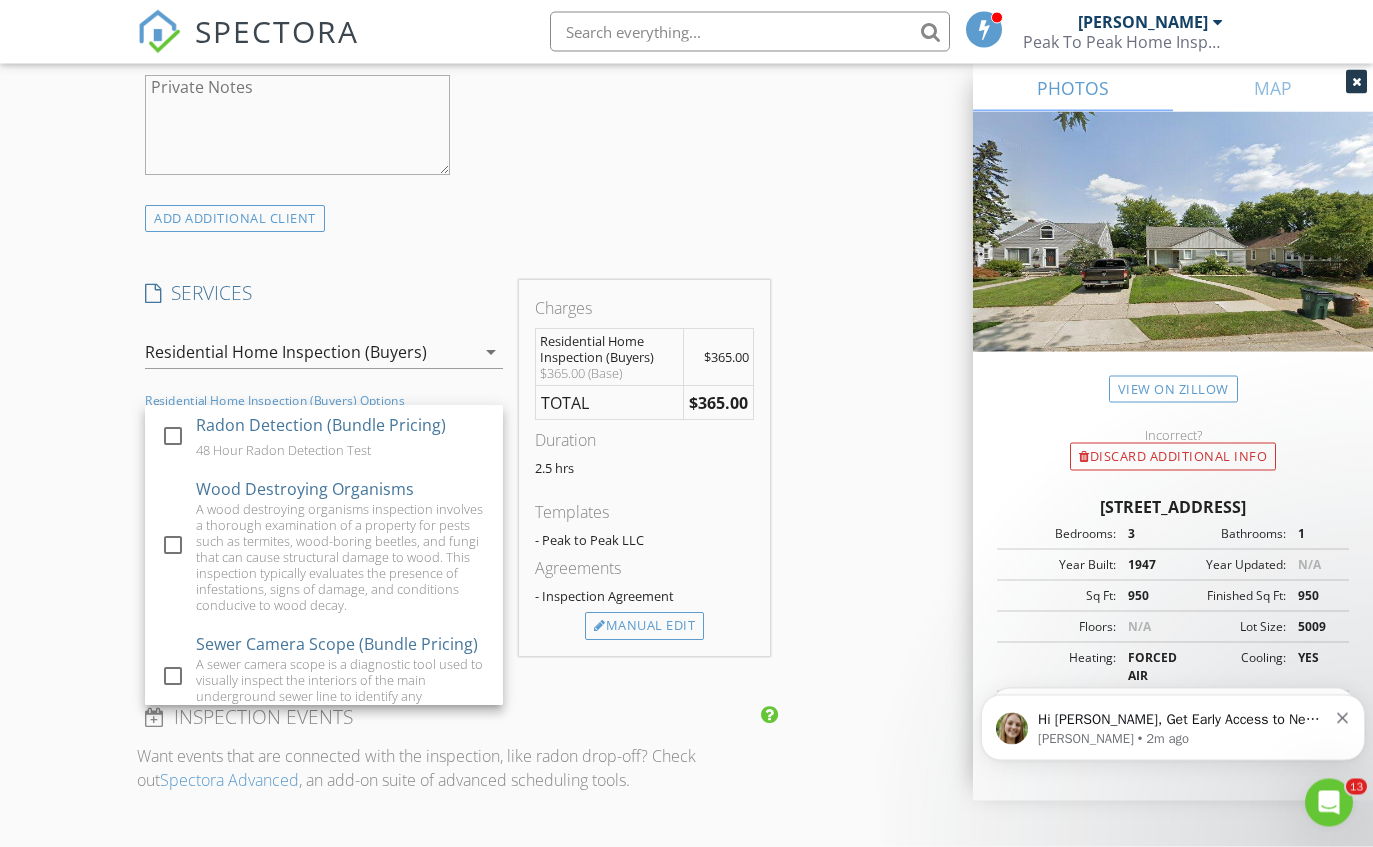 scroll, scrollTop: 1426, scrollLeft: 0, axis: vertical 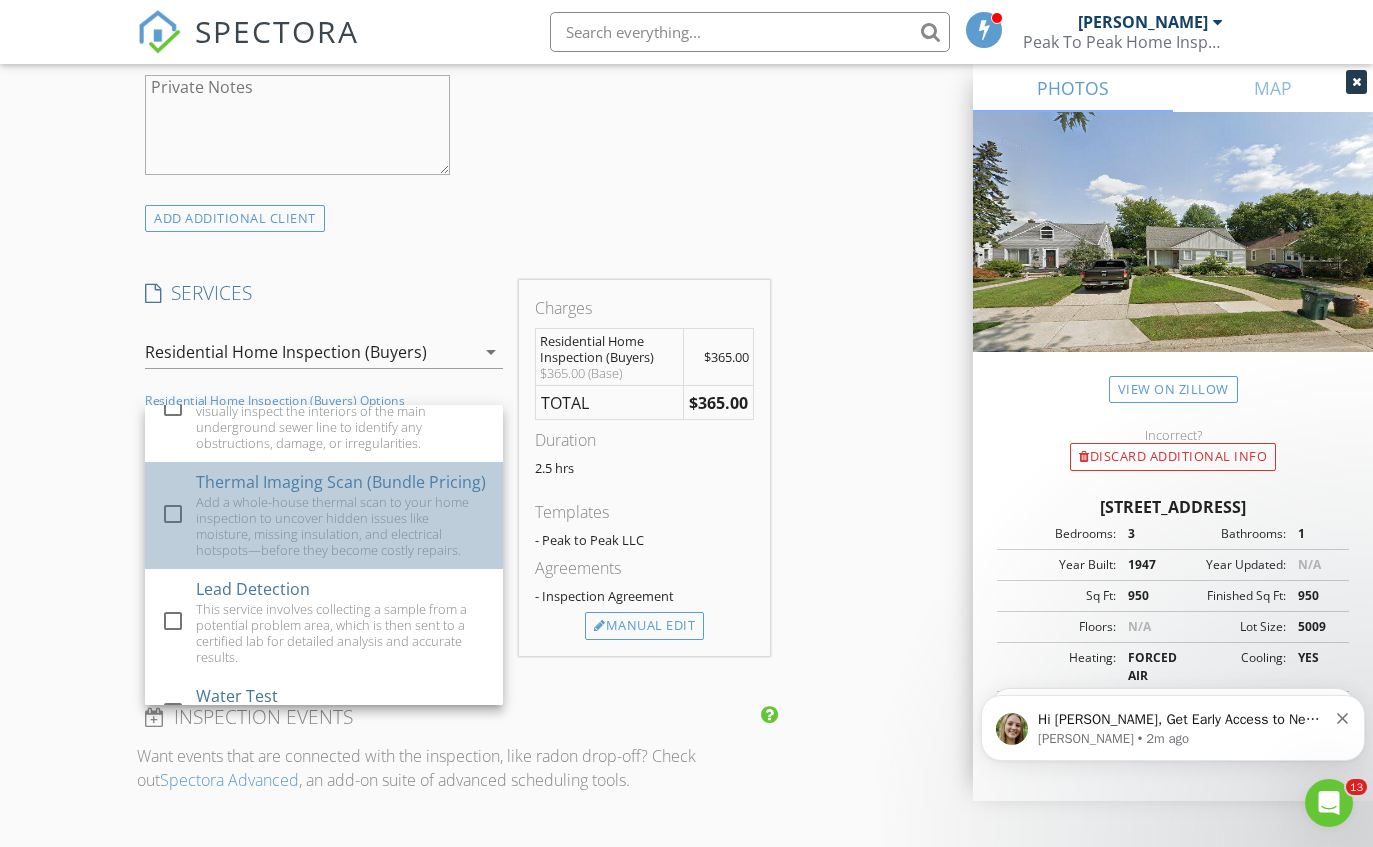 click on "Add a whole-house thermal scan to your home inspection to uncover hidden issues like moisture, missing insulation, and electrical hotspots—before they become costly repairs." at bounding box center [341, 526] 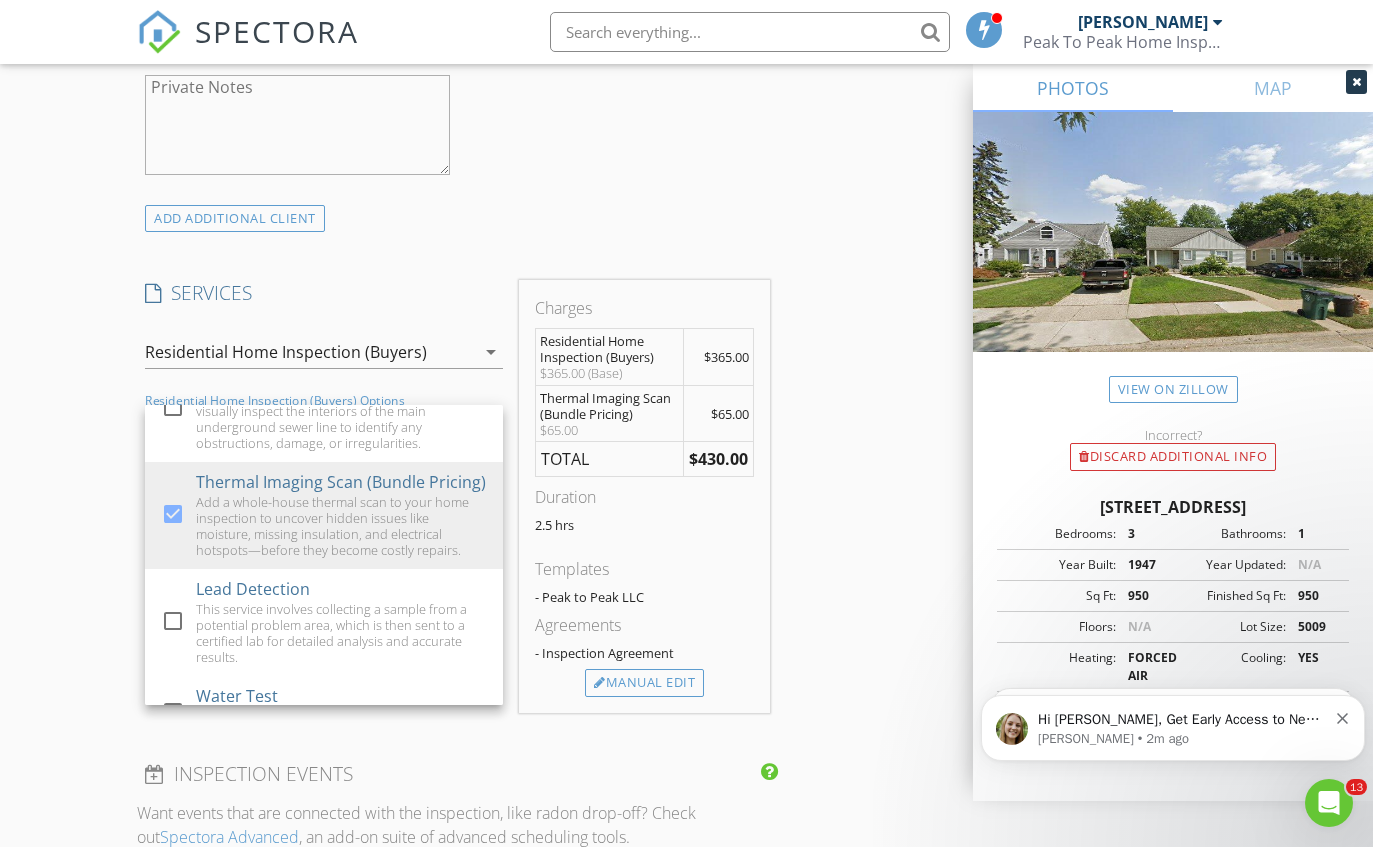 click on "check_box_outline_blank Client is a Company/Organization     First Name Carter   Last Name Raab   Email carterraab@comcast.net   CC Email   Phone 248-515-2324           Notes   Private Notes" at bounding box center [457, -54] 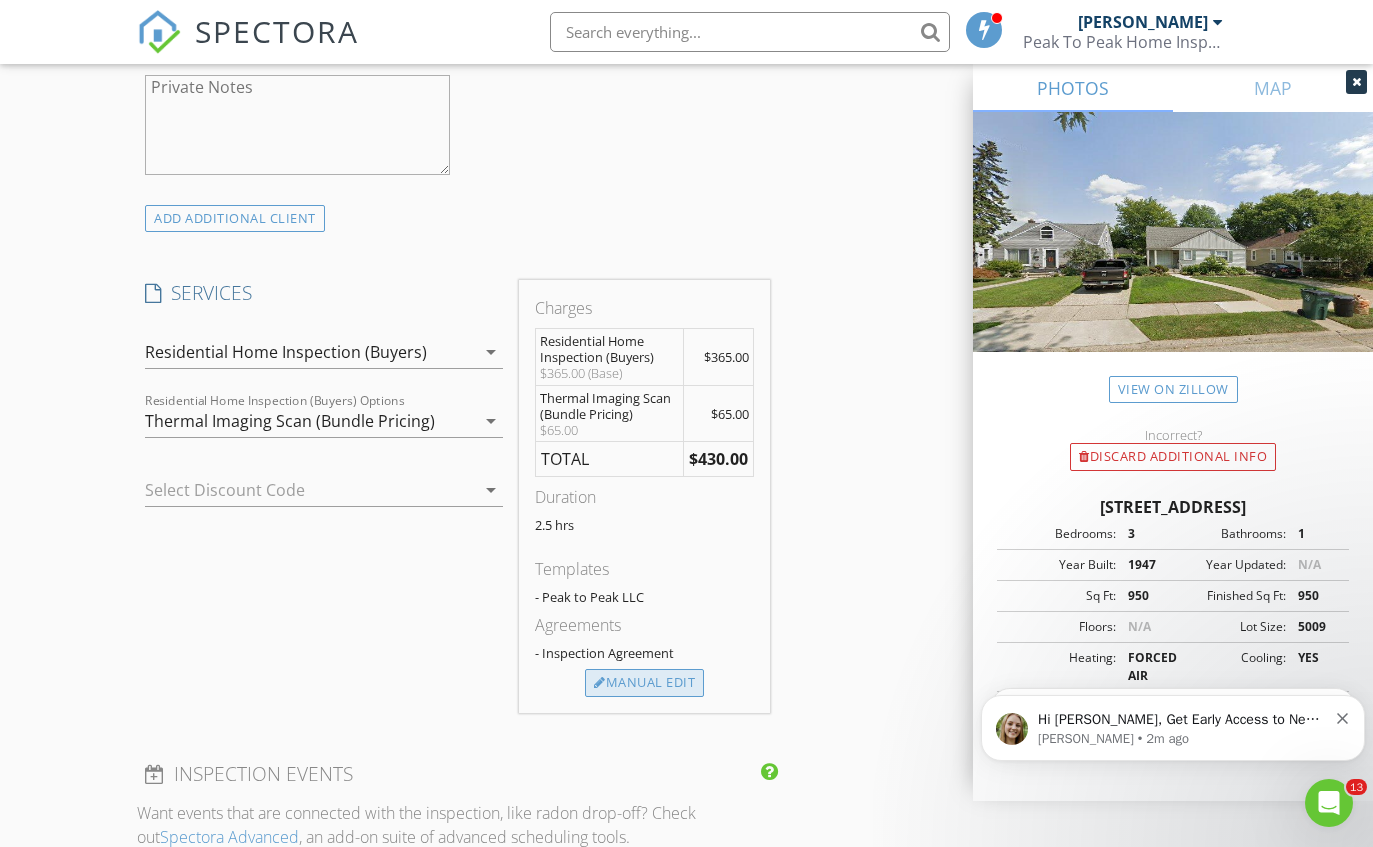 click on "Manual Edit" at bounding box center (644, 683) 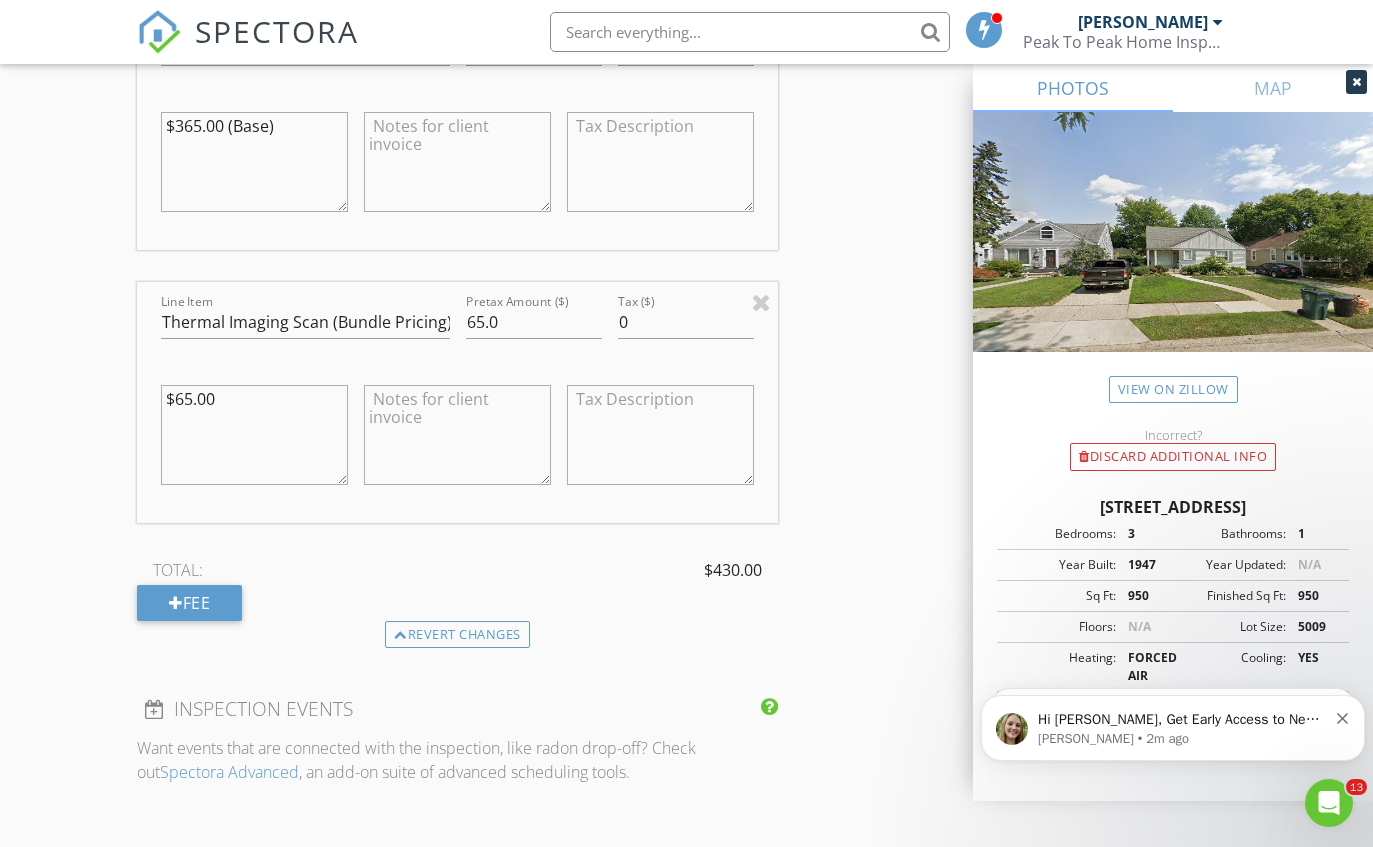 scroll, scrollTop: 1926, scrollLeft: 0, axis: vertical 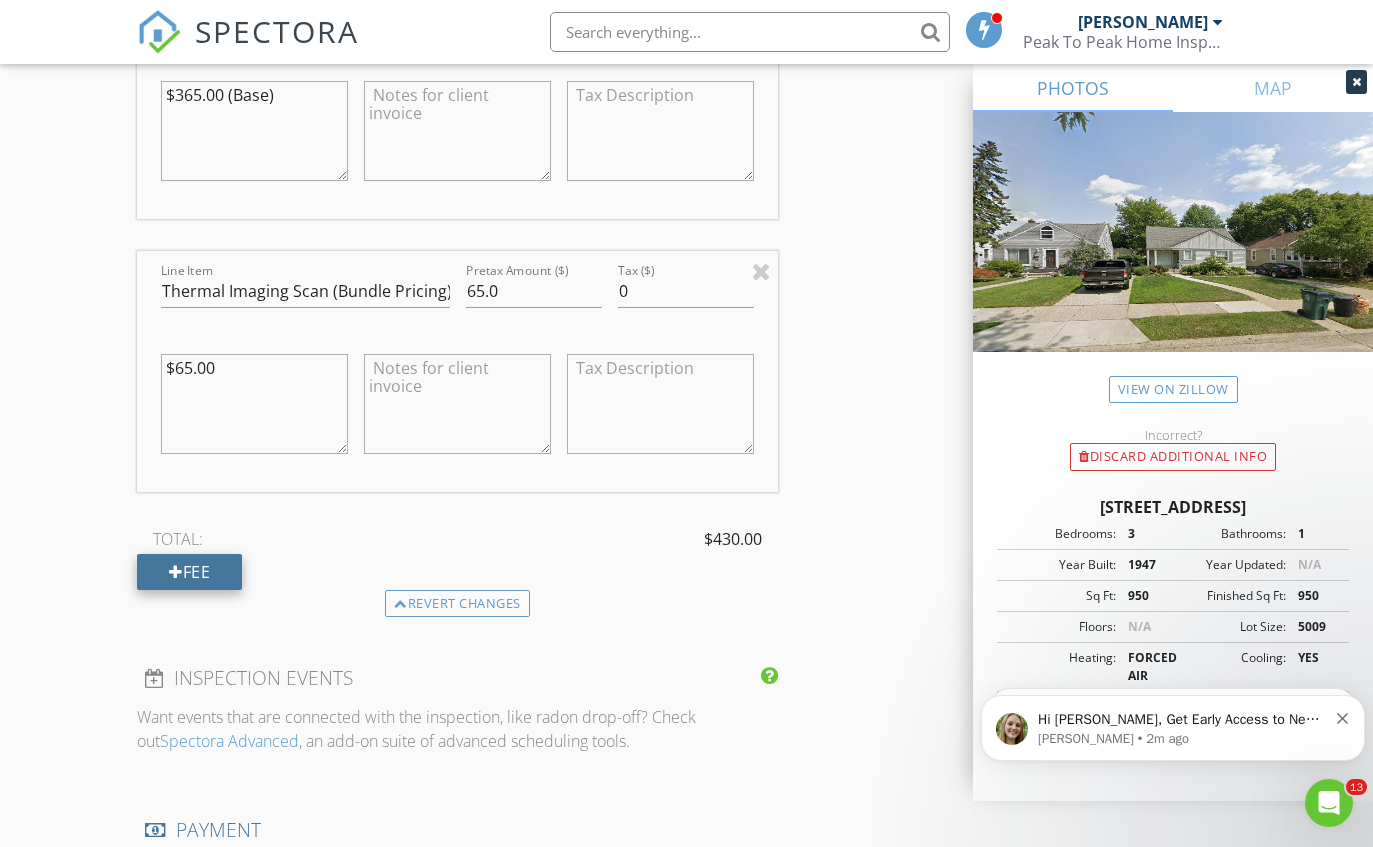 click on "Fee" at bounding box center [189, 572] 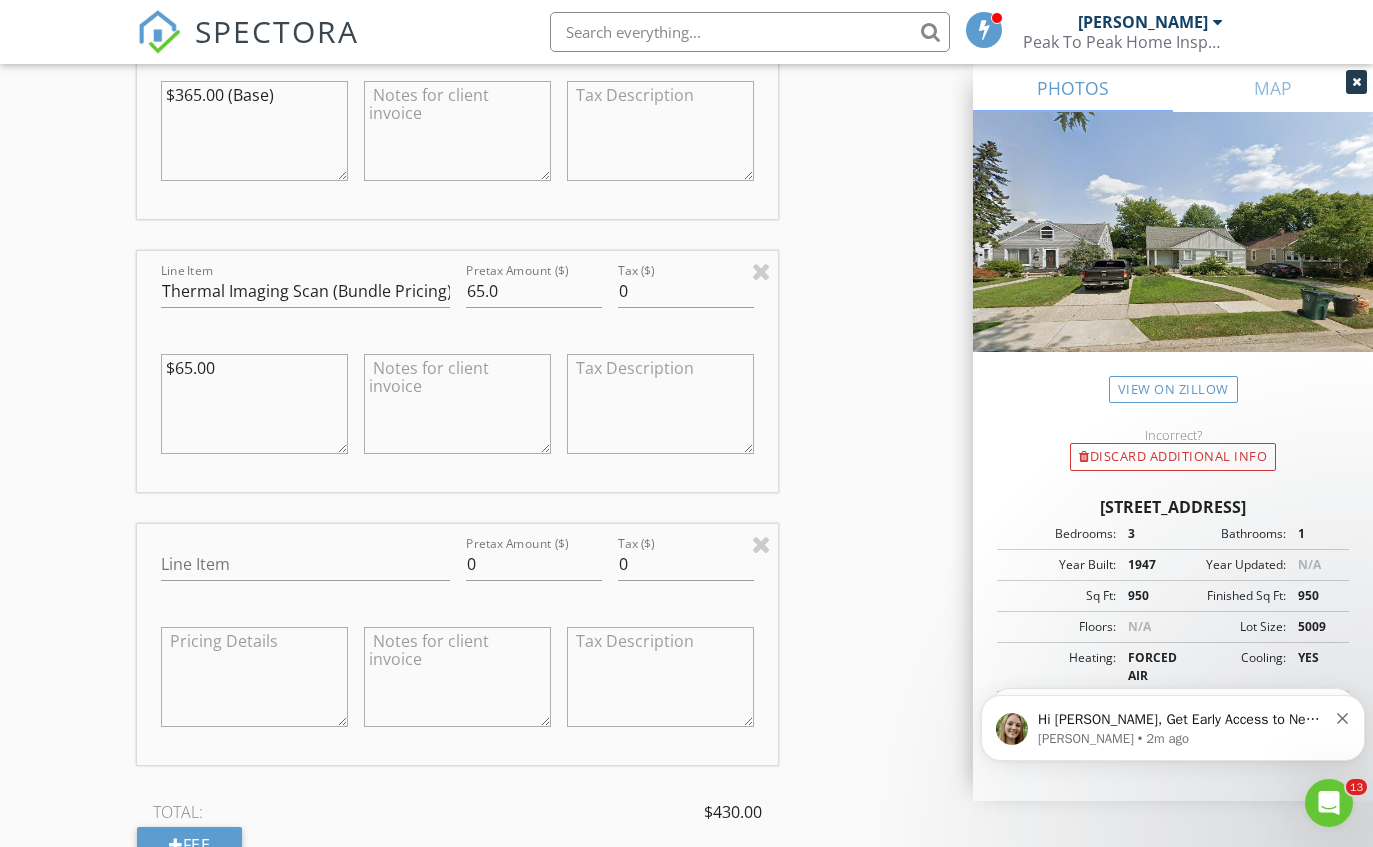 click on "$65.00" at bounding box center [254, 404] 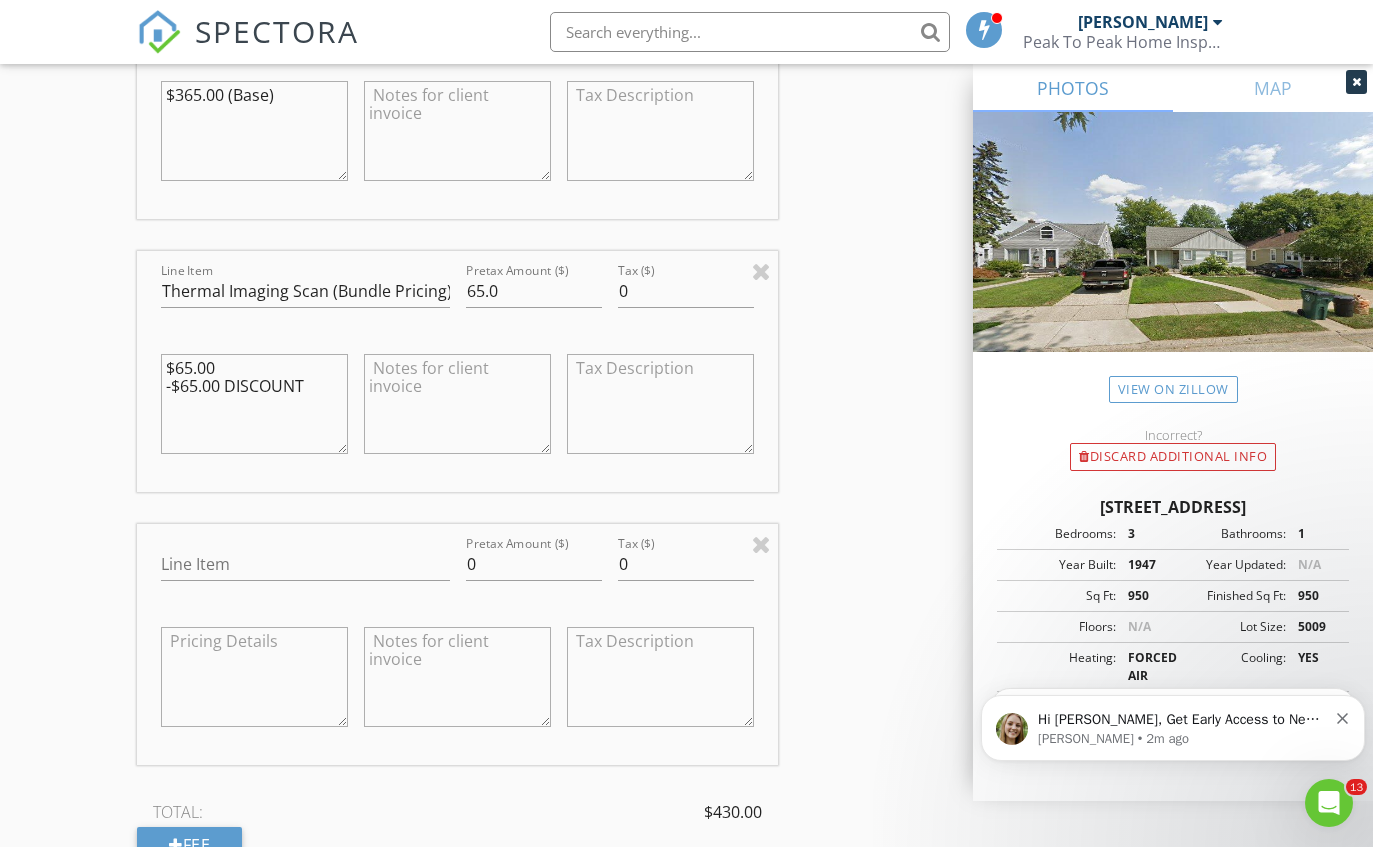 type on "$65.00
-$65.00 DISCOUNT" 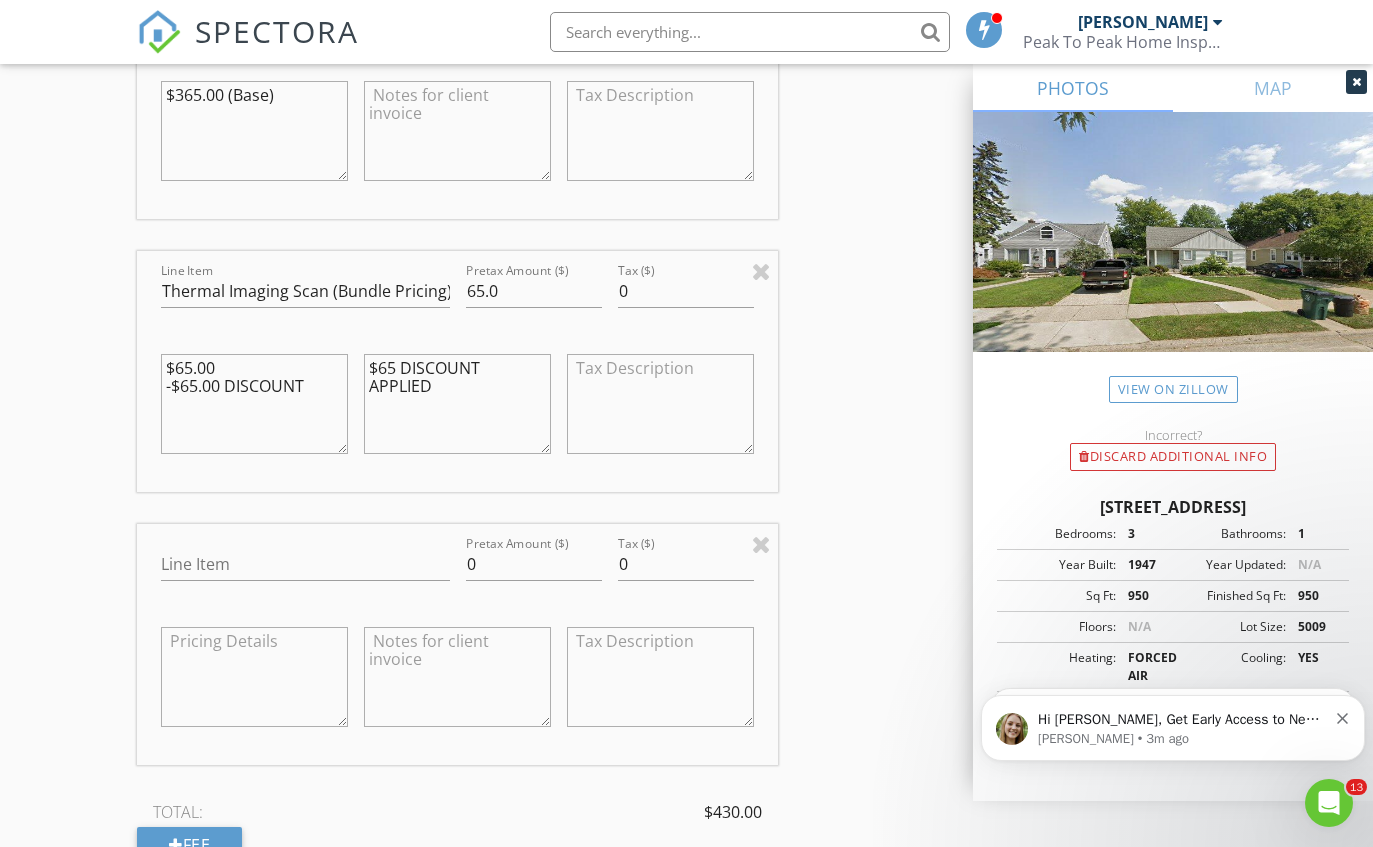 type on "$65 DISCOUNT APPLIED" 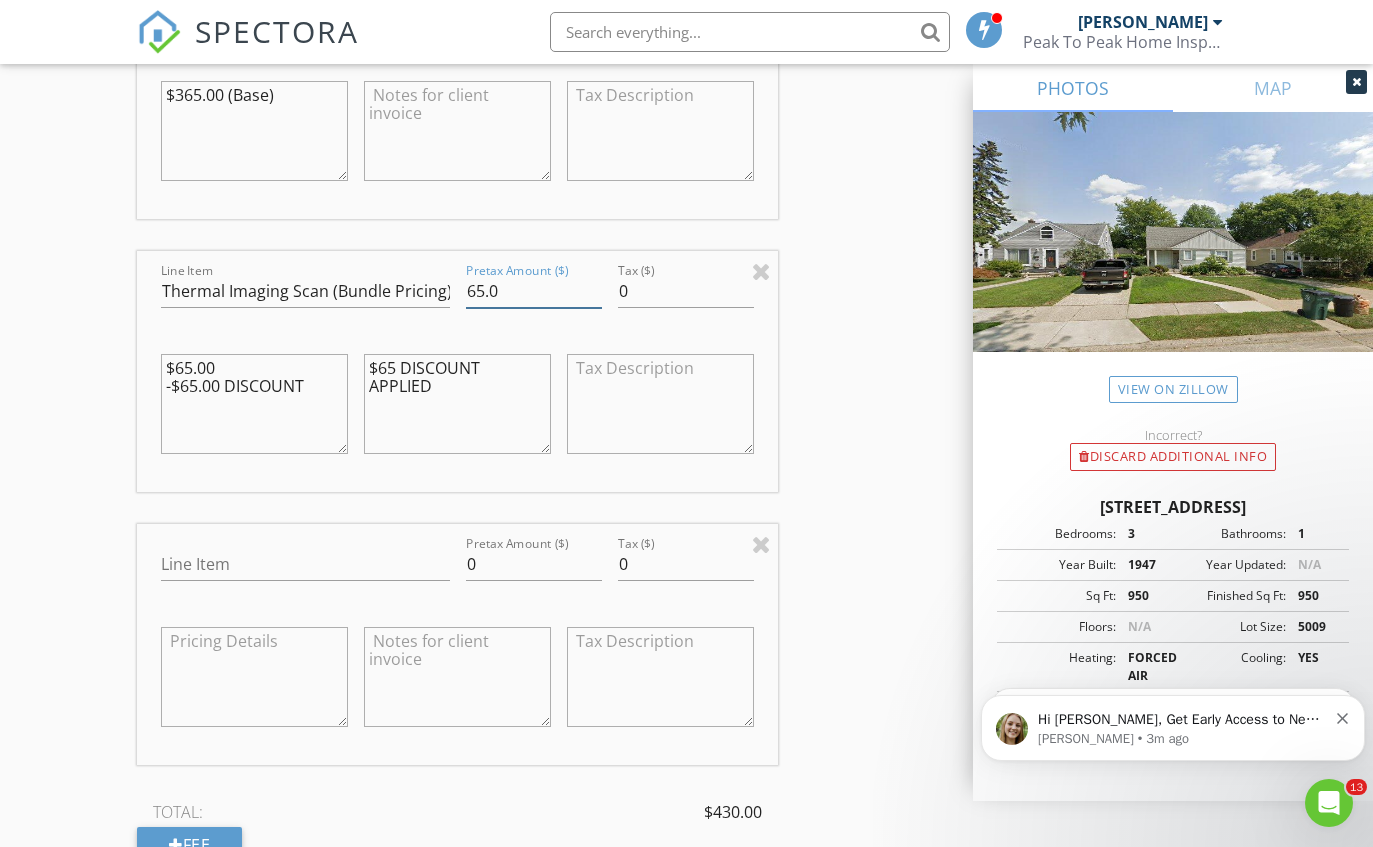click on "65.0" at bounding box center [534, 291] 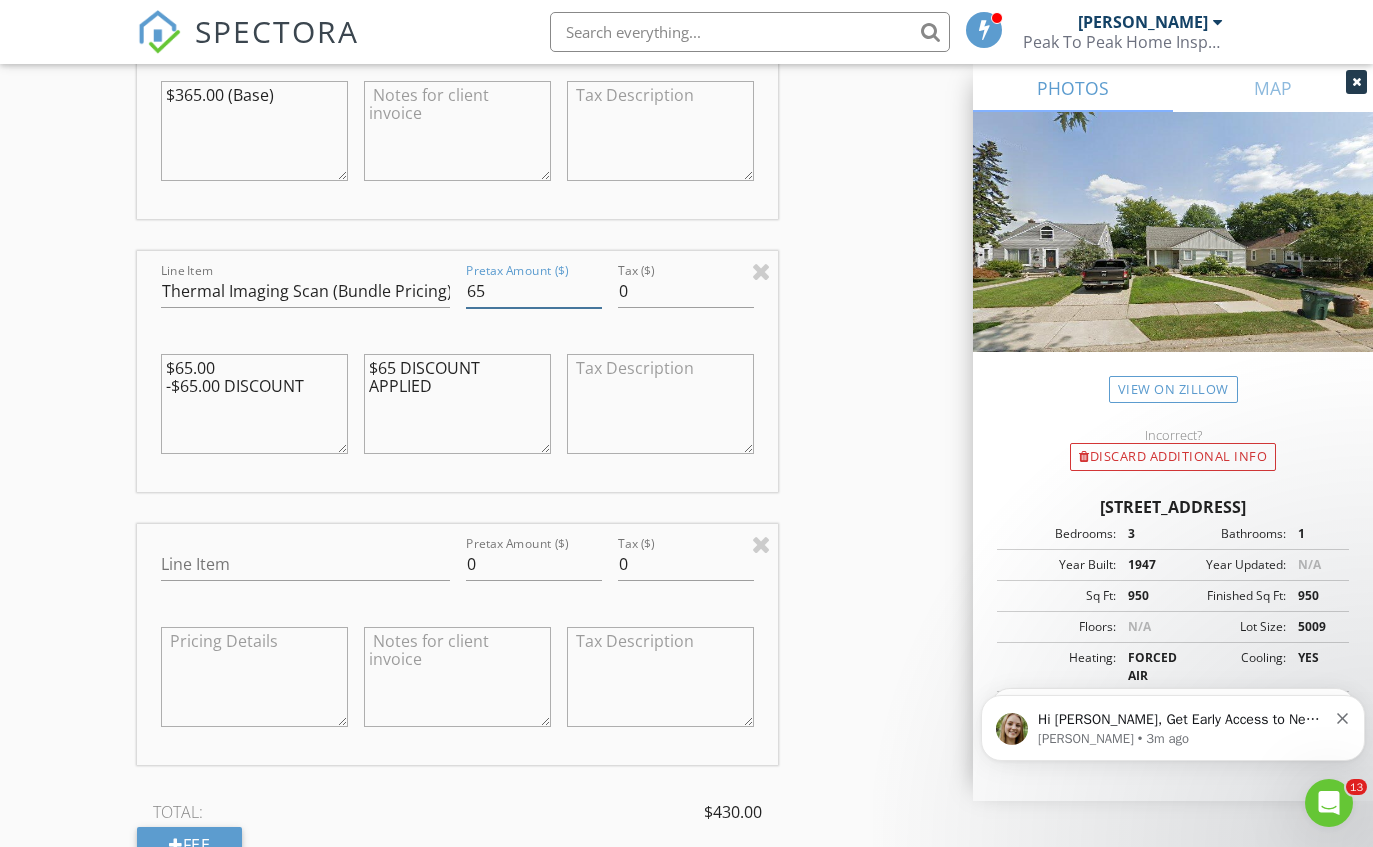 type on "6" 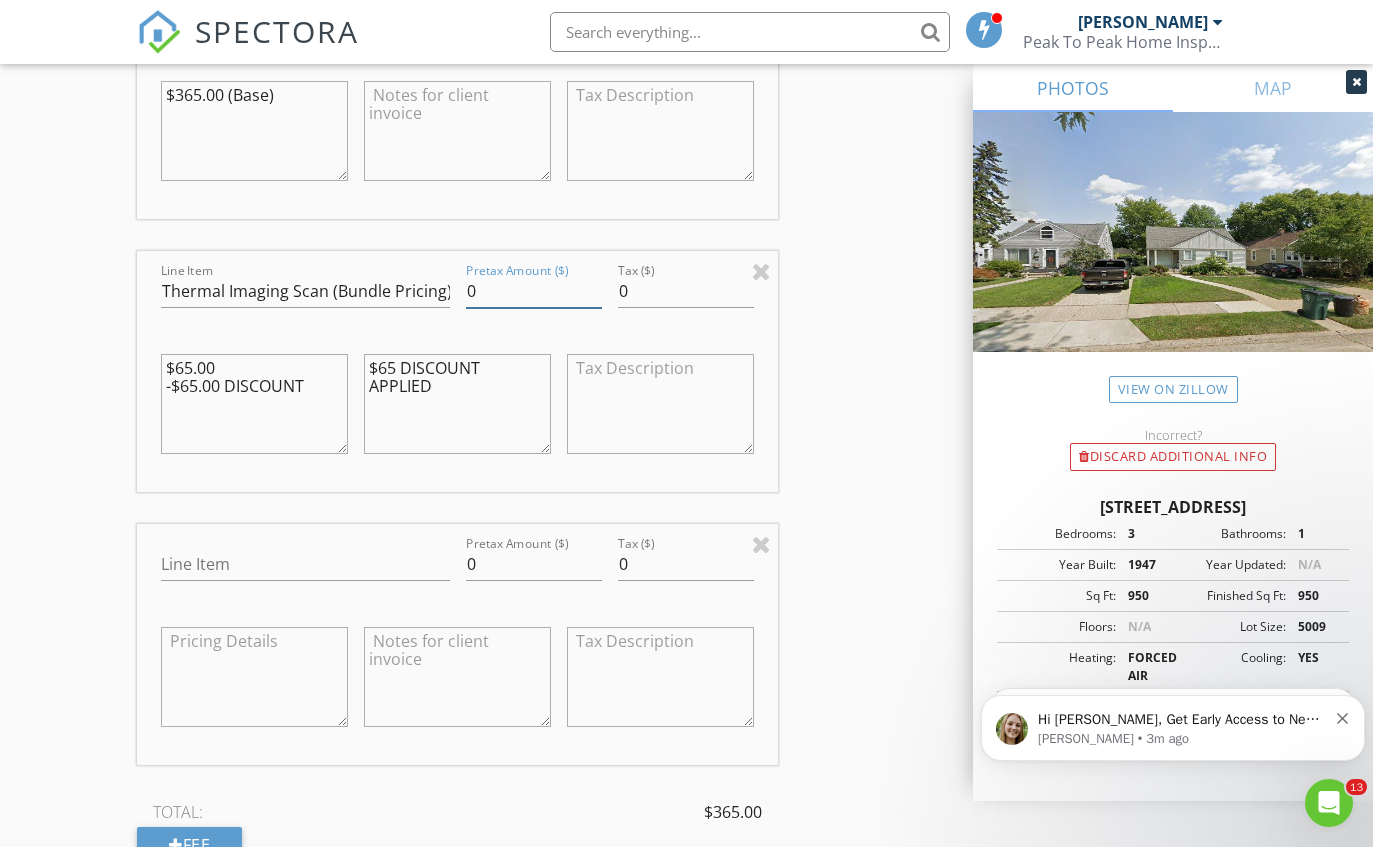 type on "0" 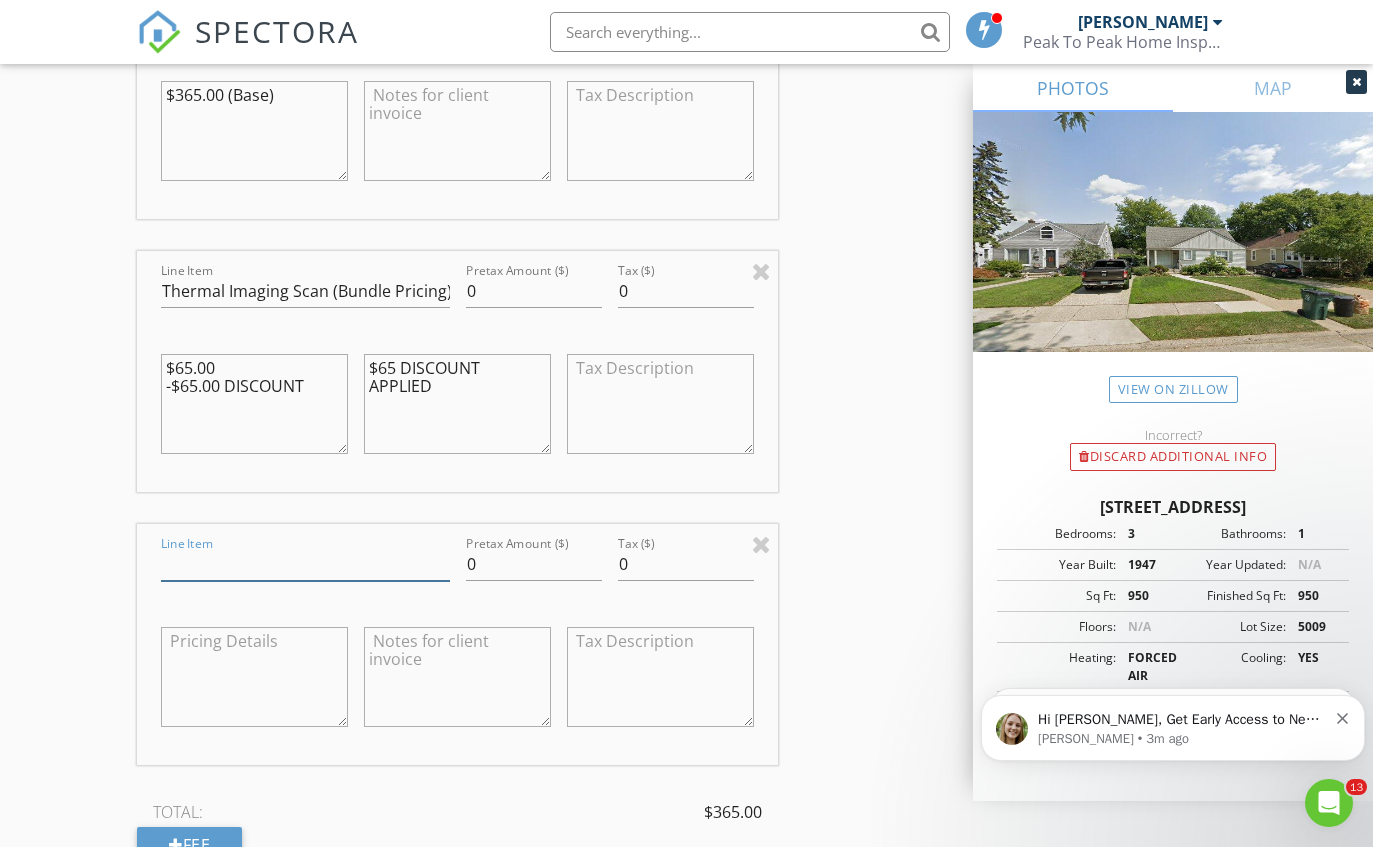 click on "Line Item" at bounding box center [305, 564] 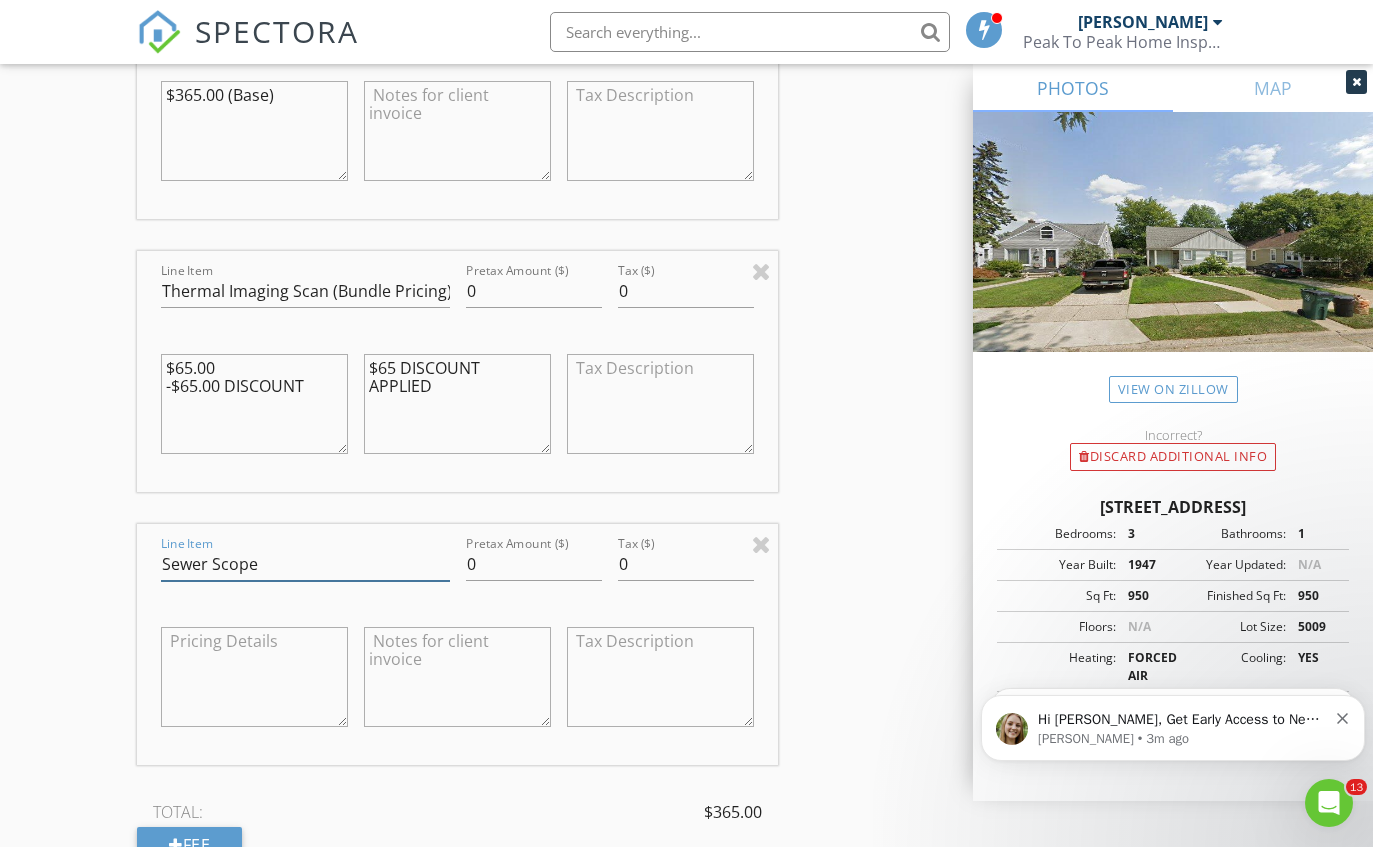 type on "Sewer Scope" 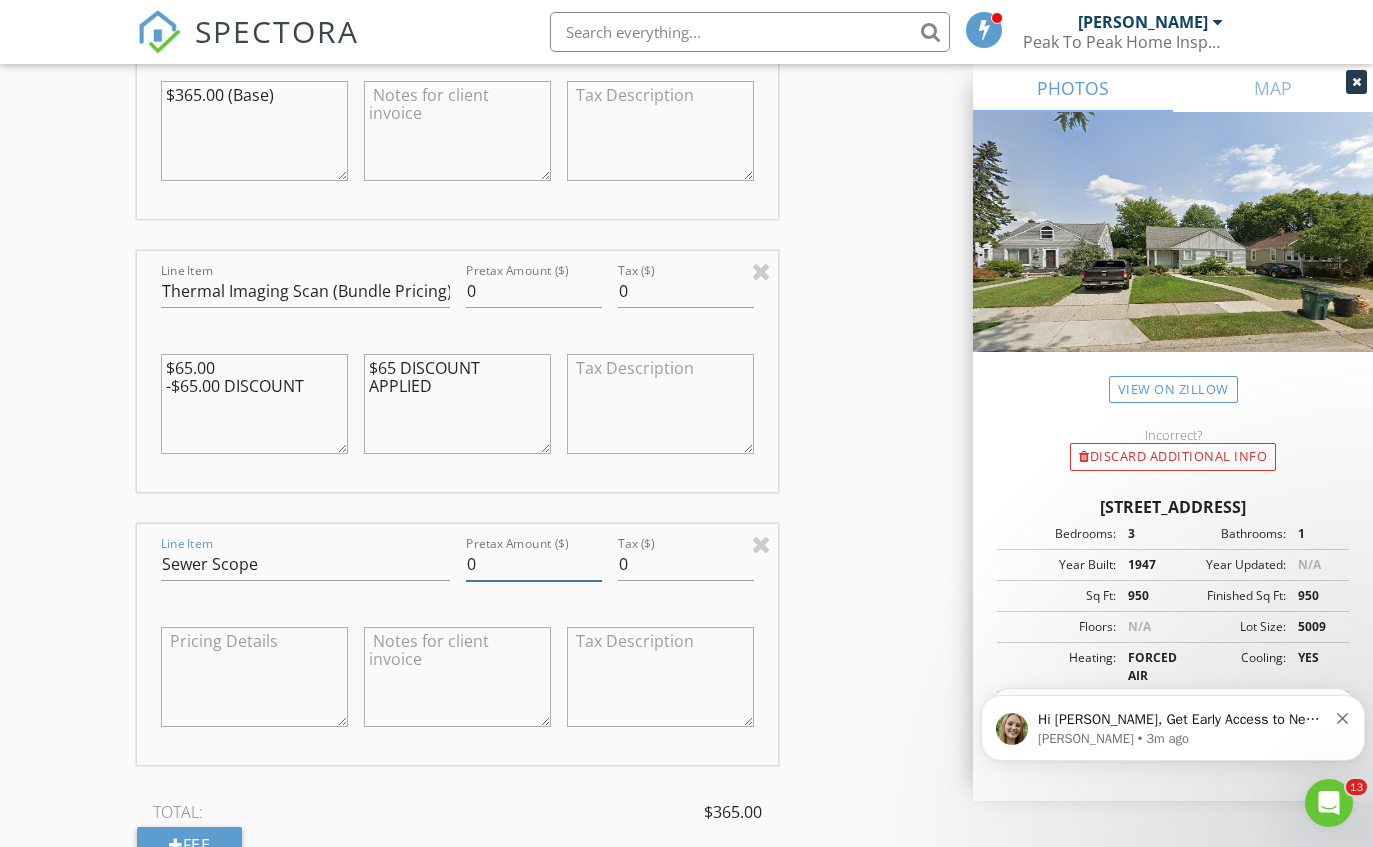 click on "0" at bounding box center (534, 564) 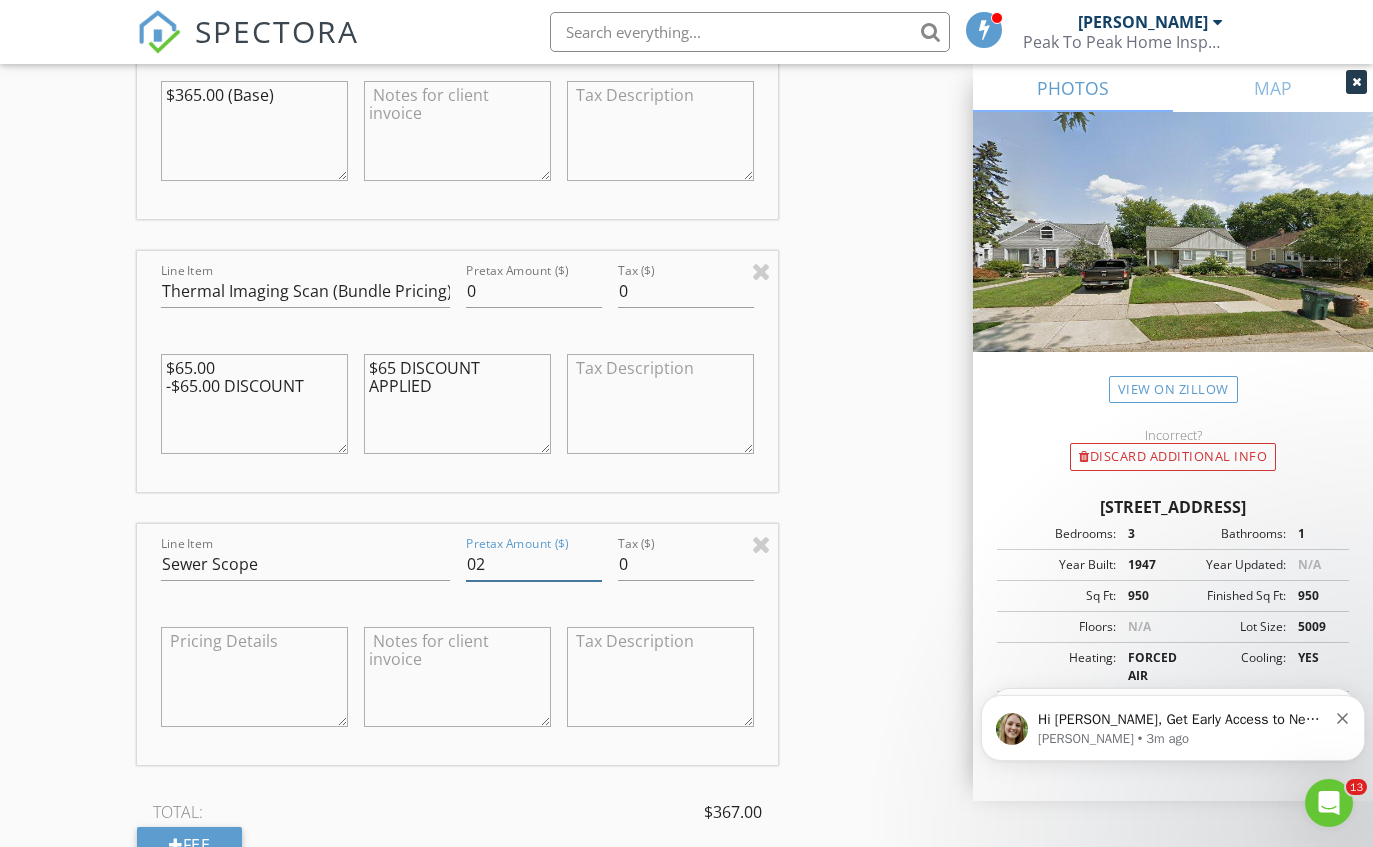 type on "0" 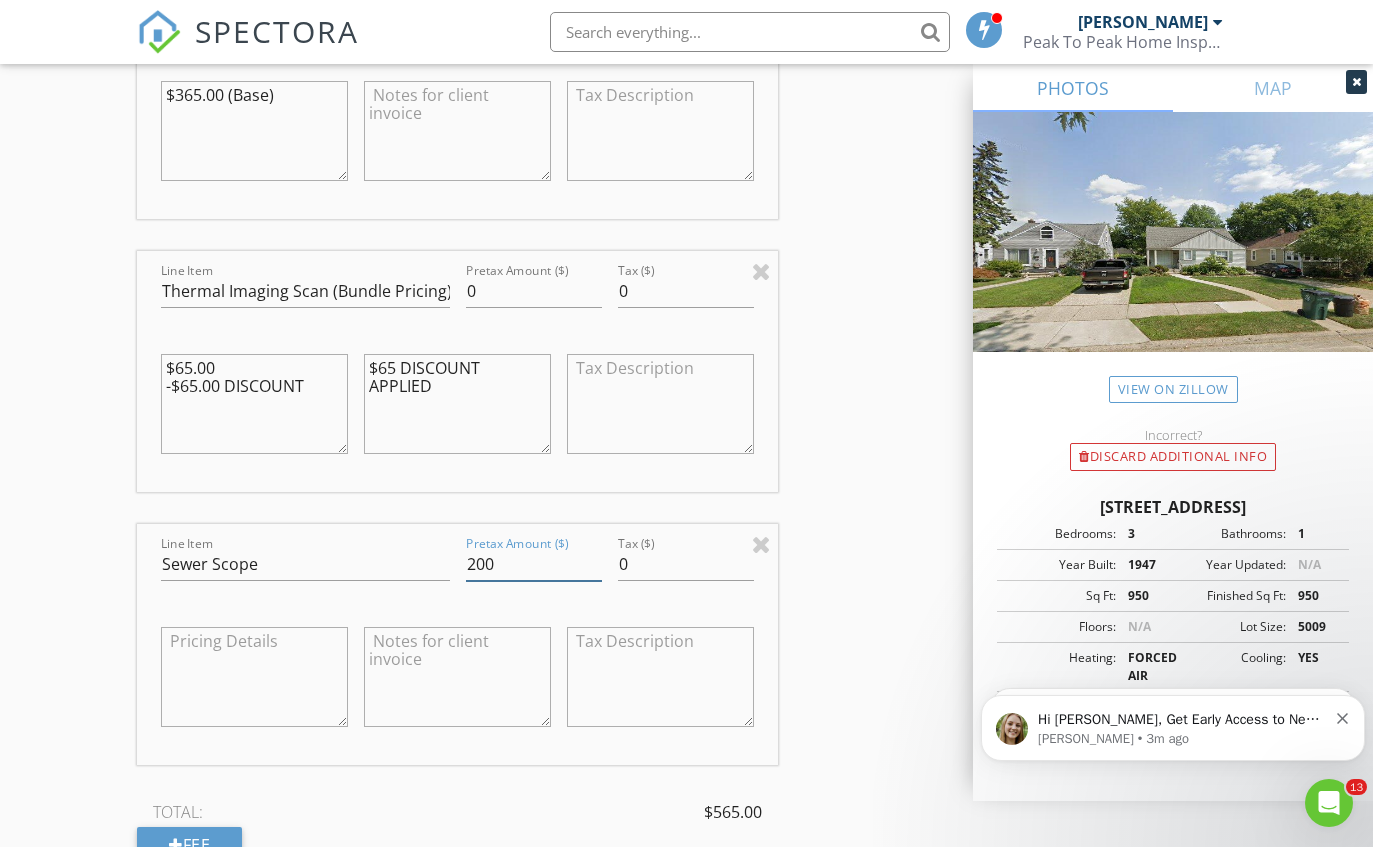 type on "200" 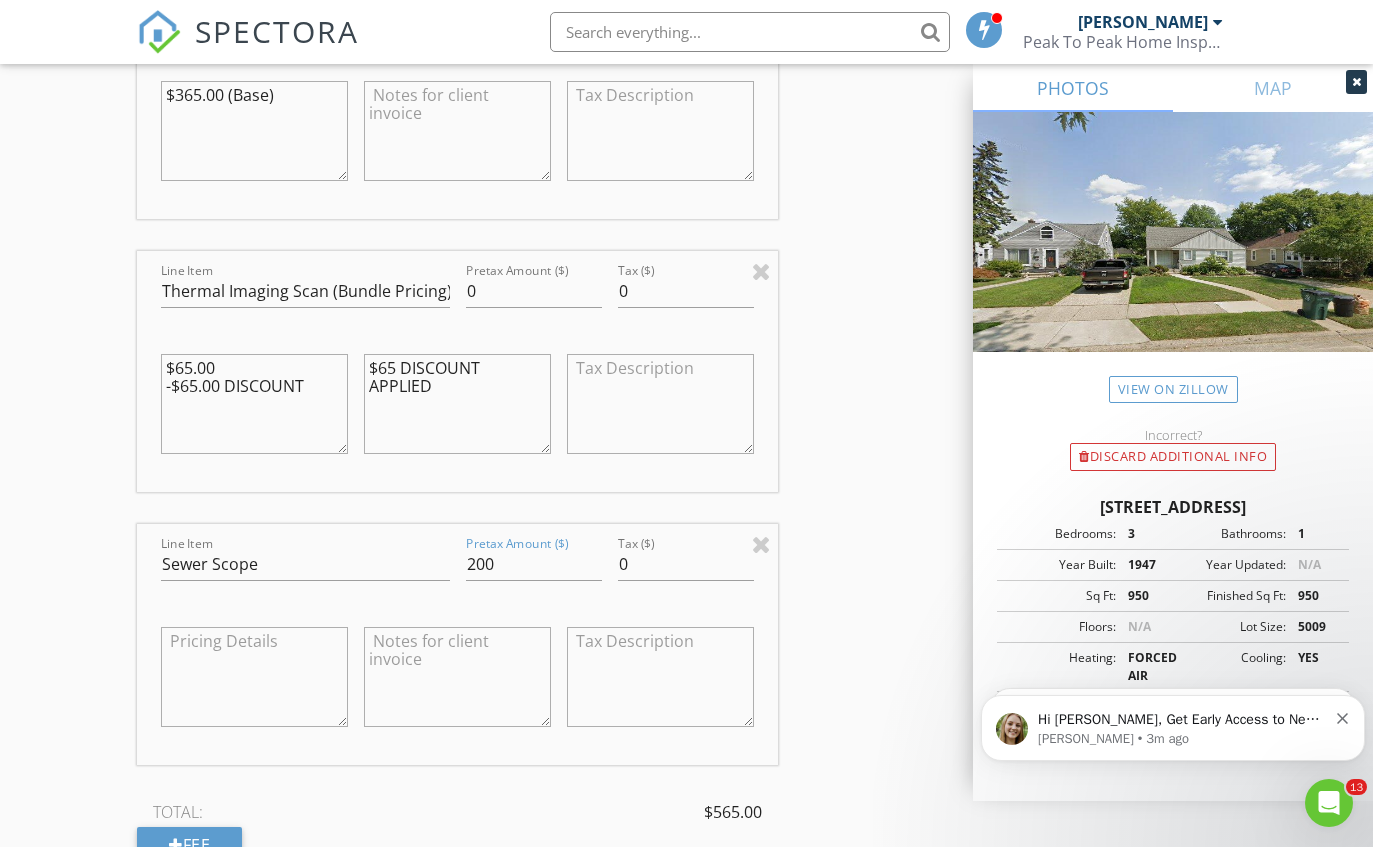 click at bounding box center [254, 677] 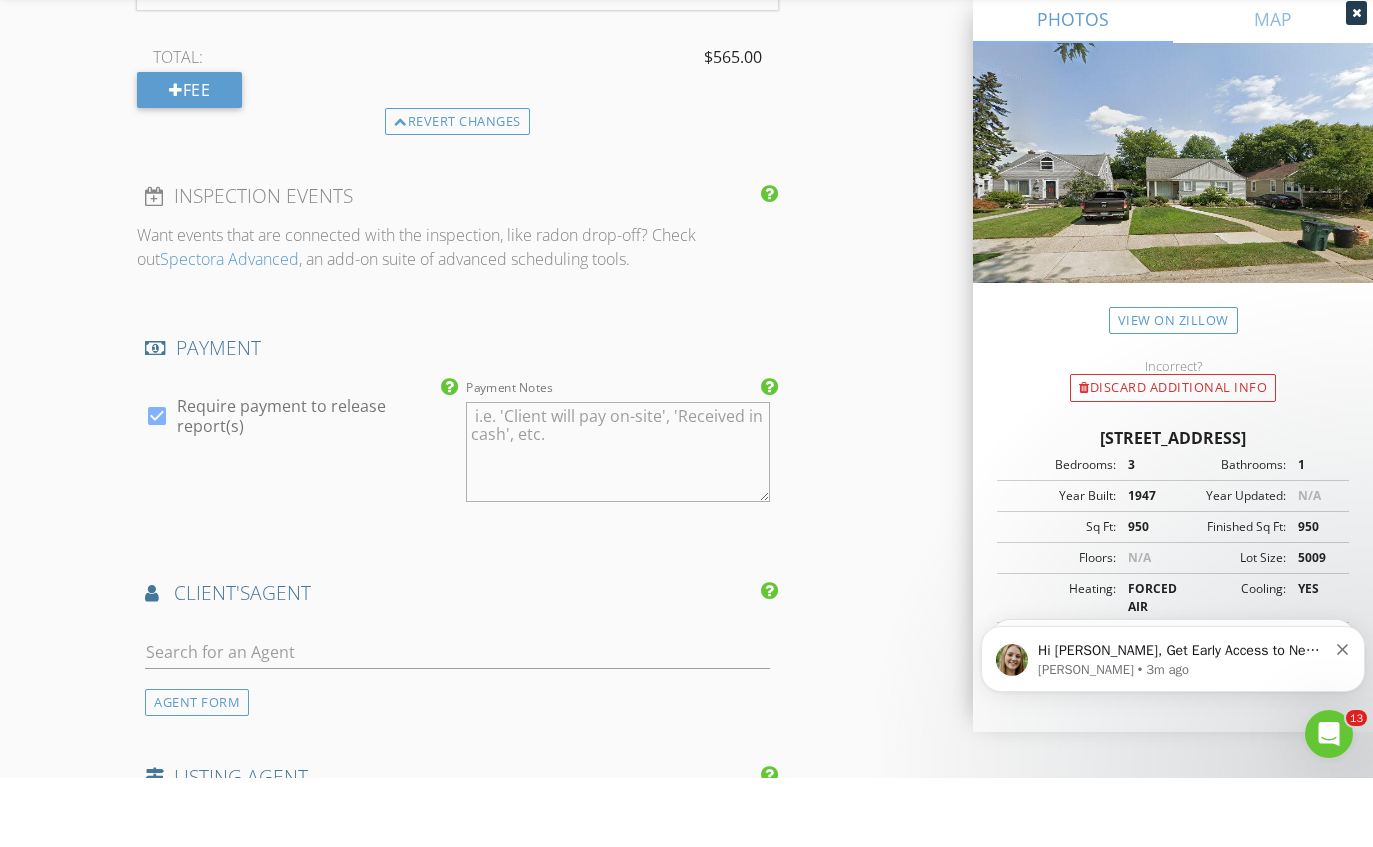 scroll, scrollTop: 2712, scrollLeft: 0, axis: vertical 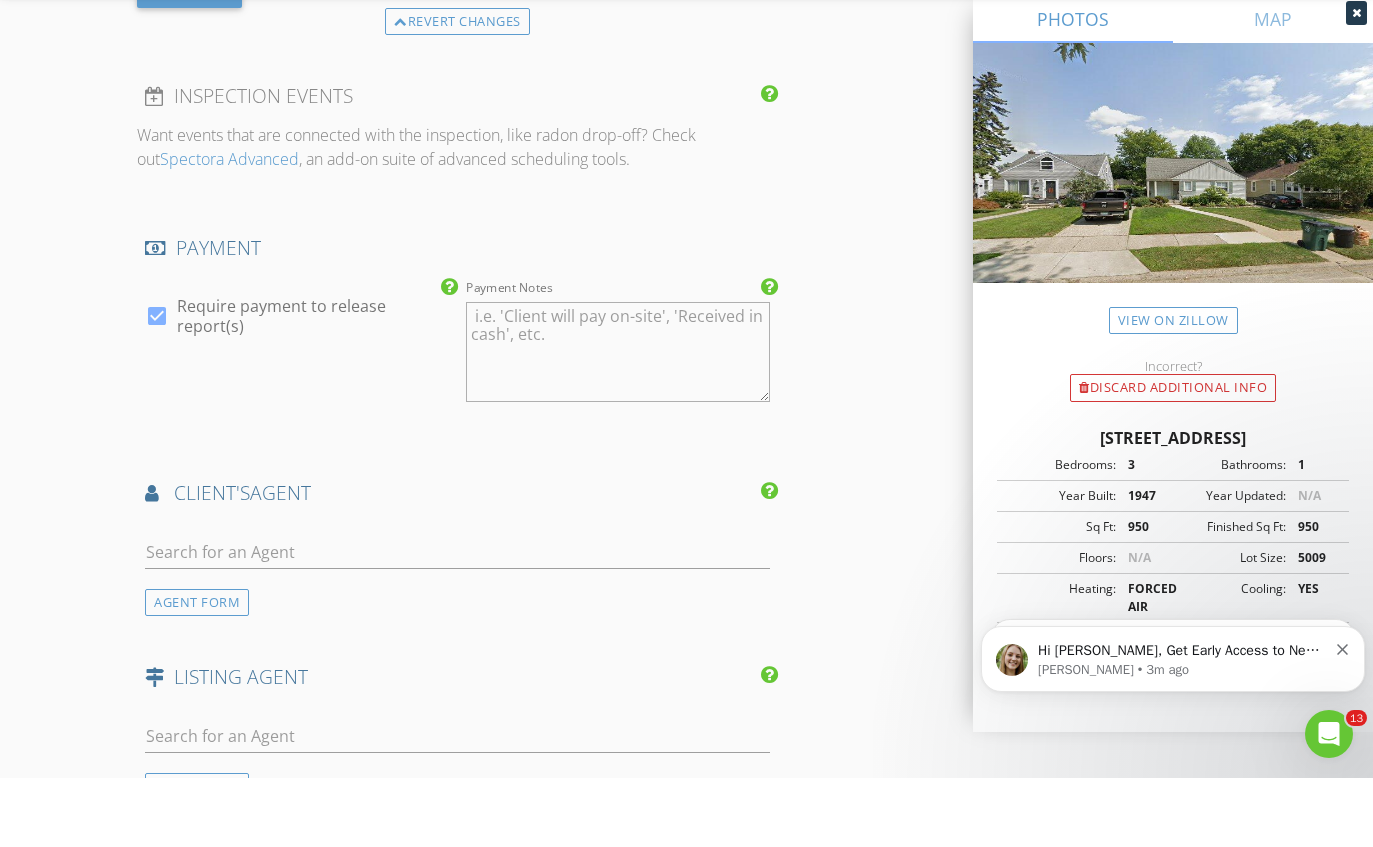type on "$200.00 (Base)" 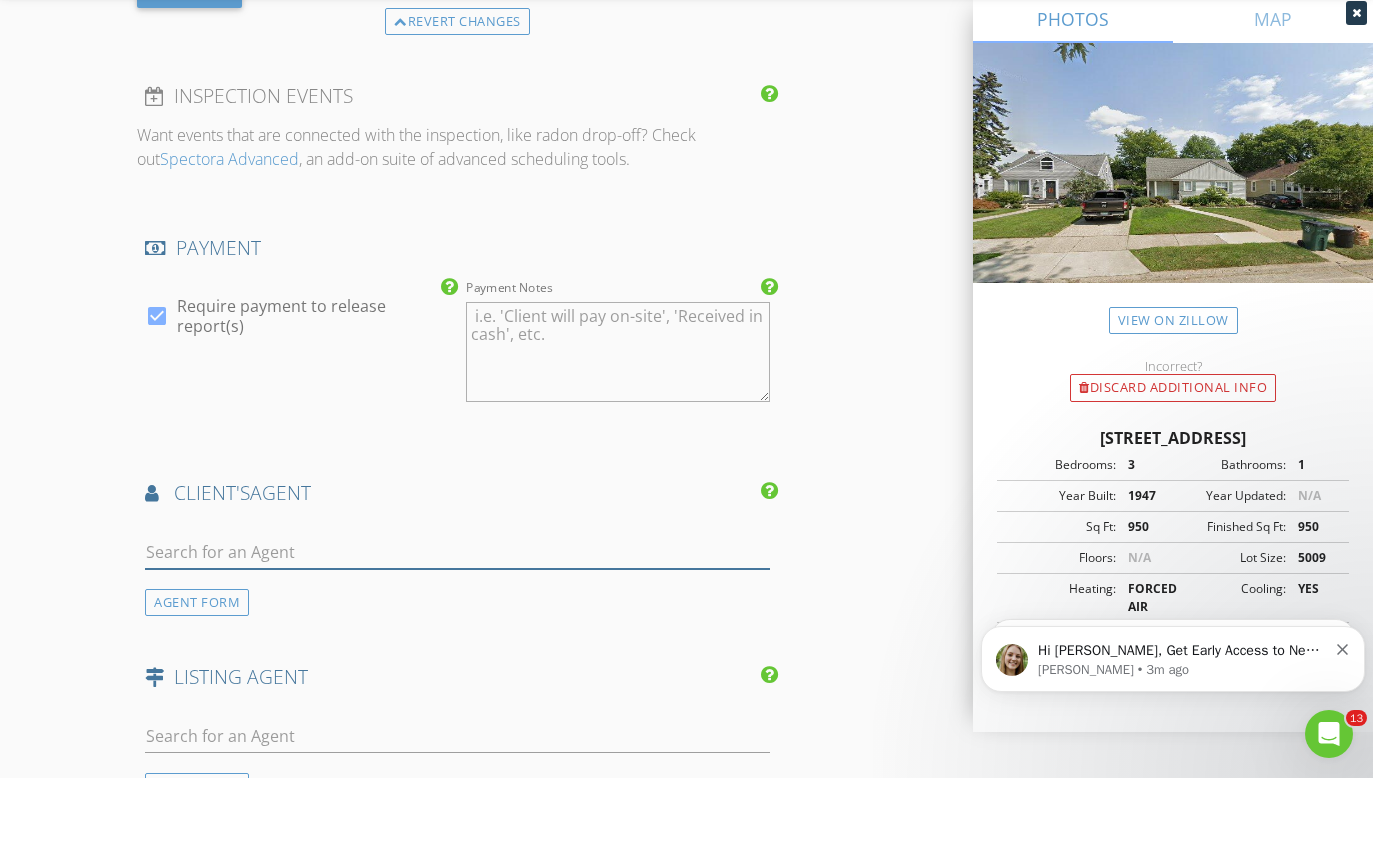 click at bounding box center [457, 621] 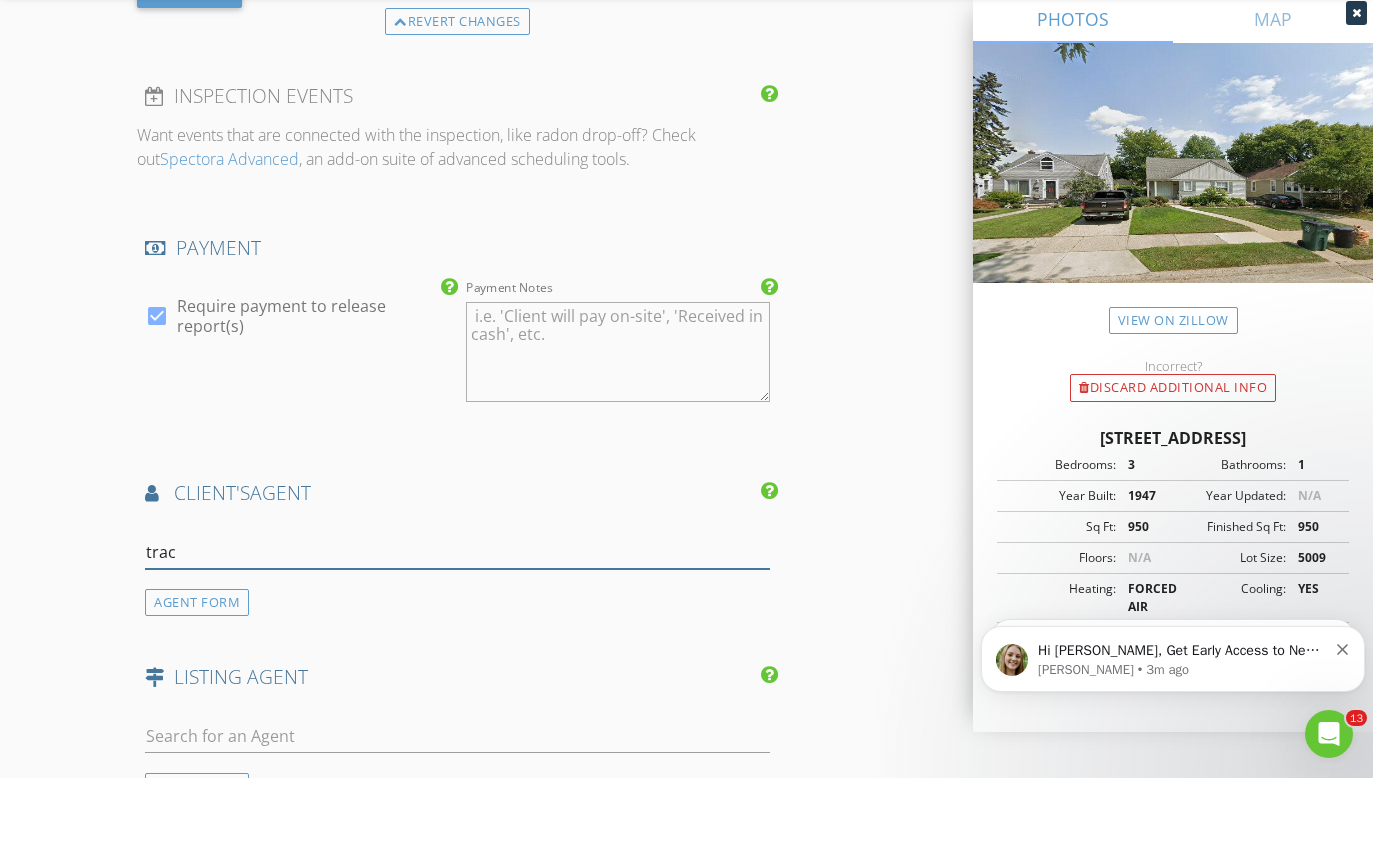 type on "trace" 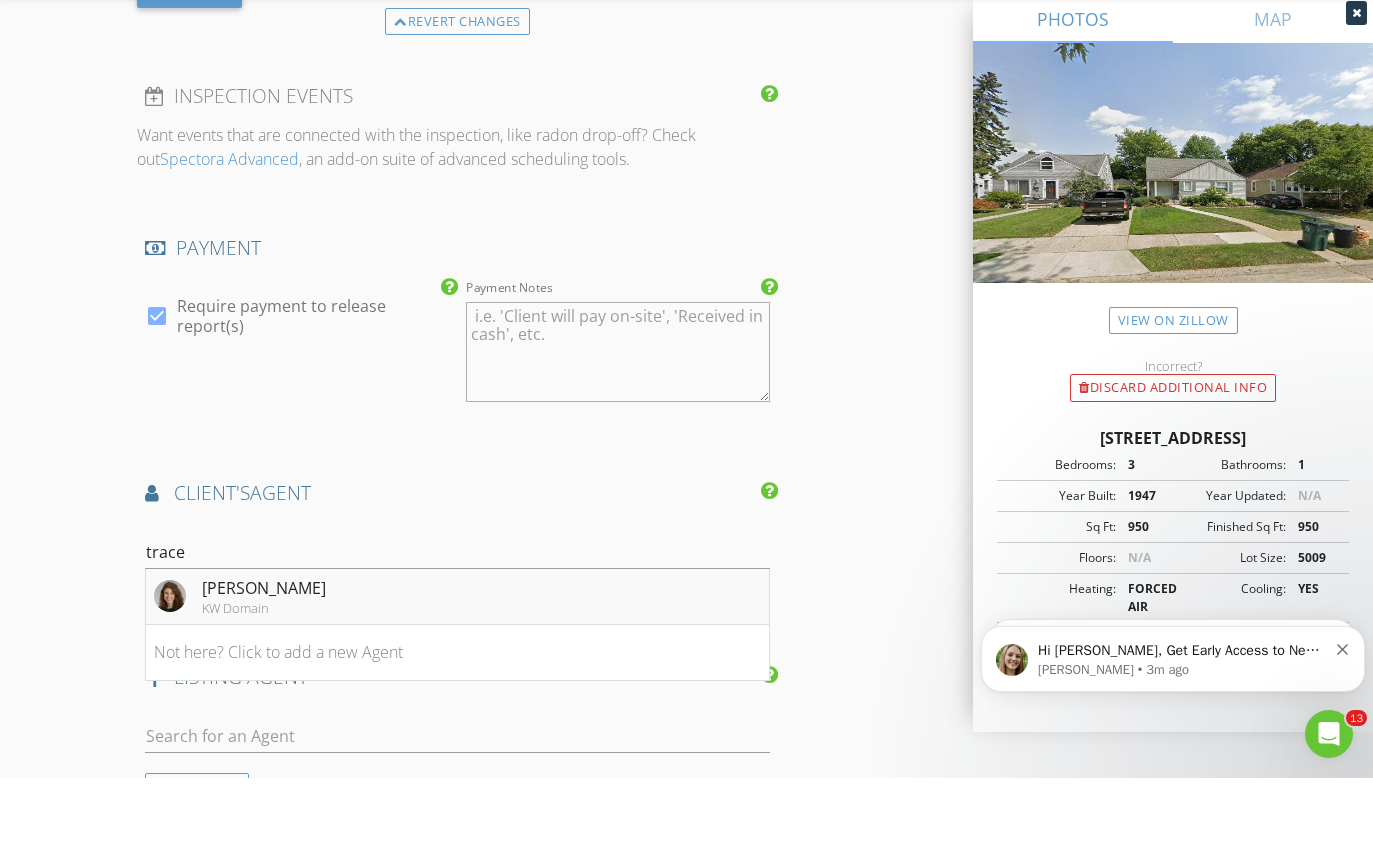 click on "Tracey Freeman" at bounding box center (264, 657) 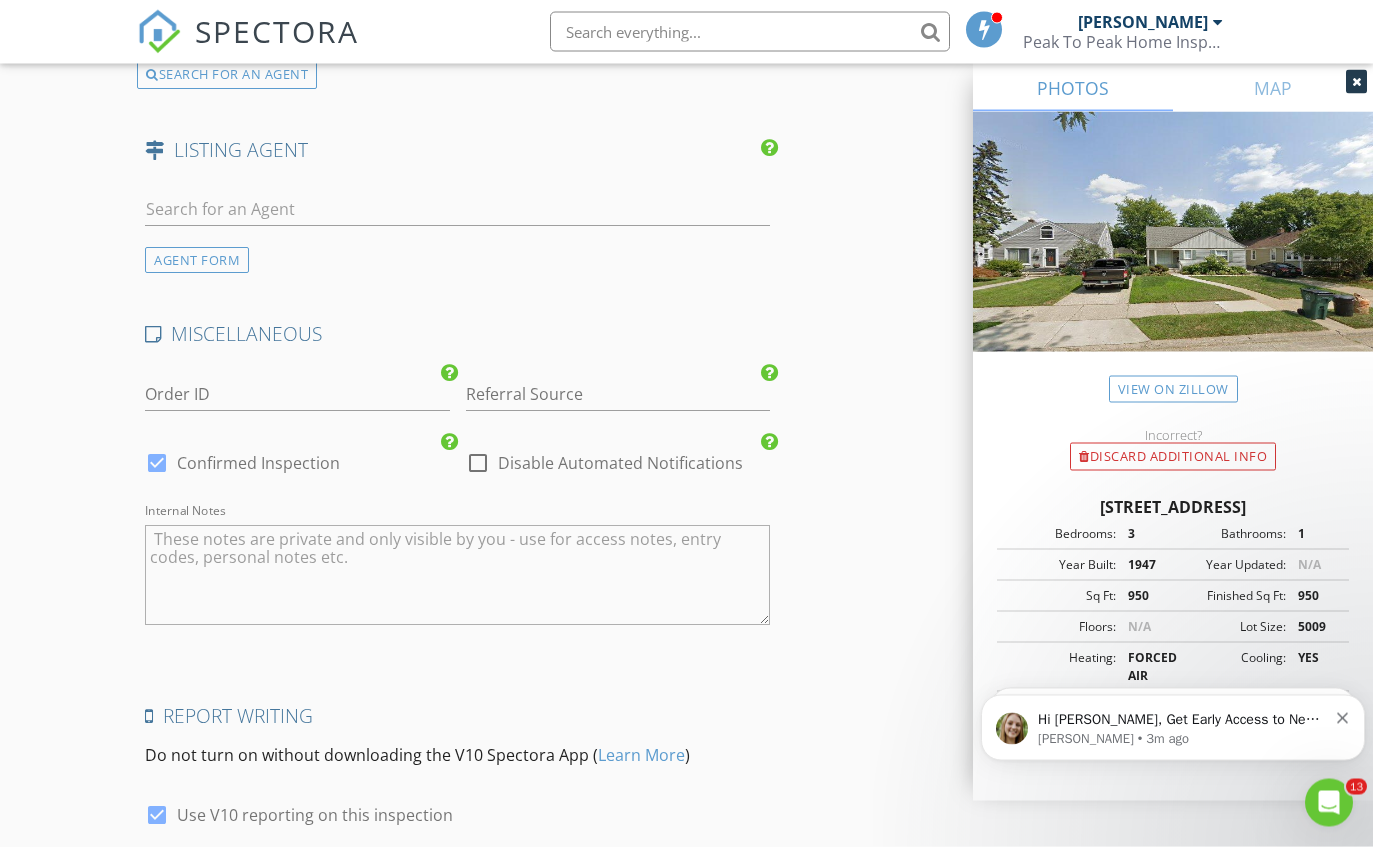 scroll, scrollTop: 3859, scrollLeft: 0, axis: vertical 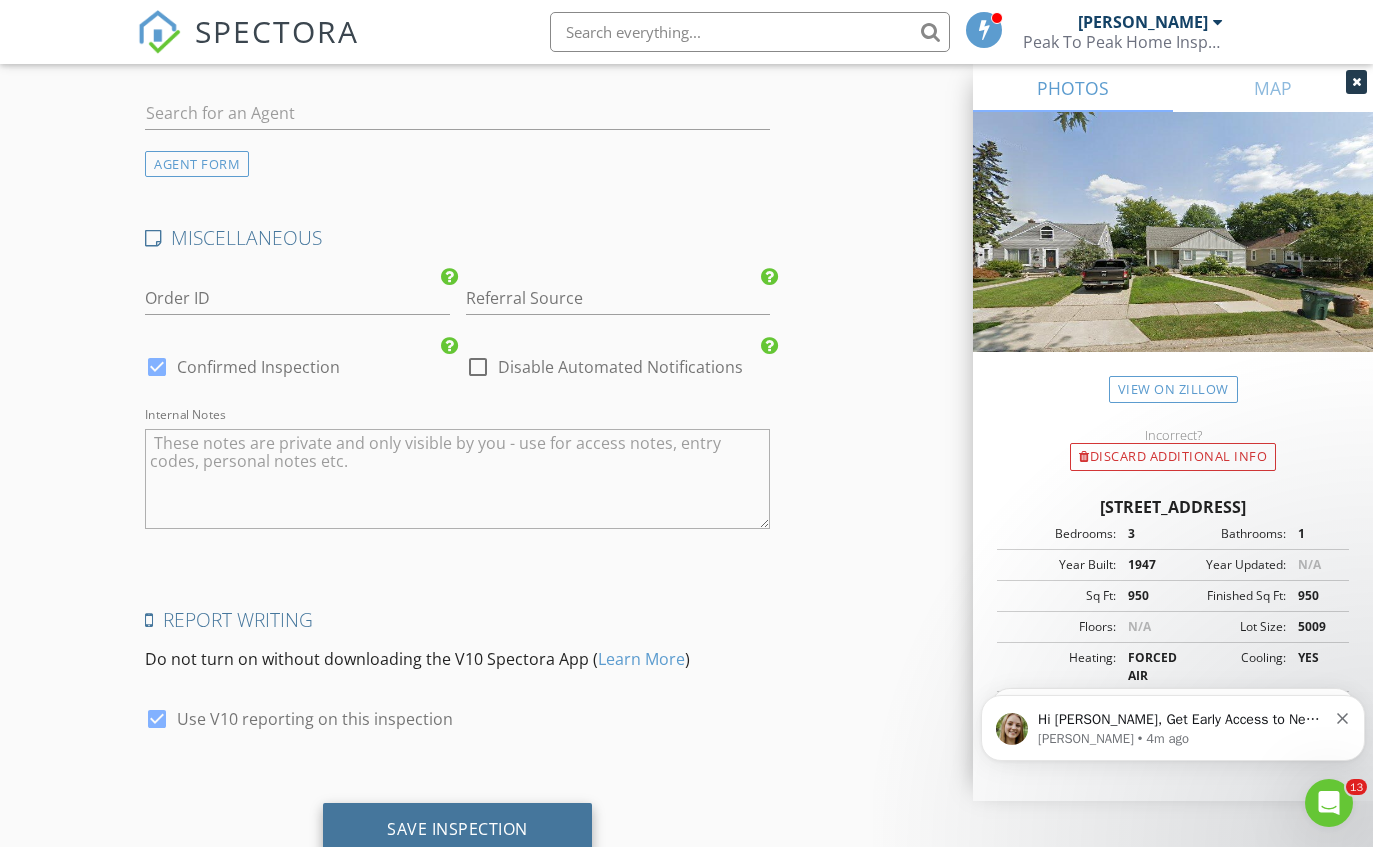 click on "Save Inspection" at bounding box center [457, 830] 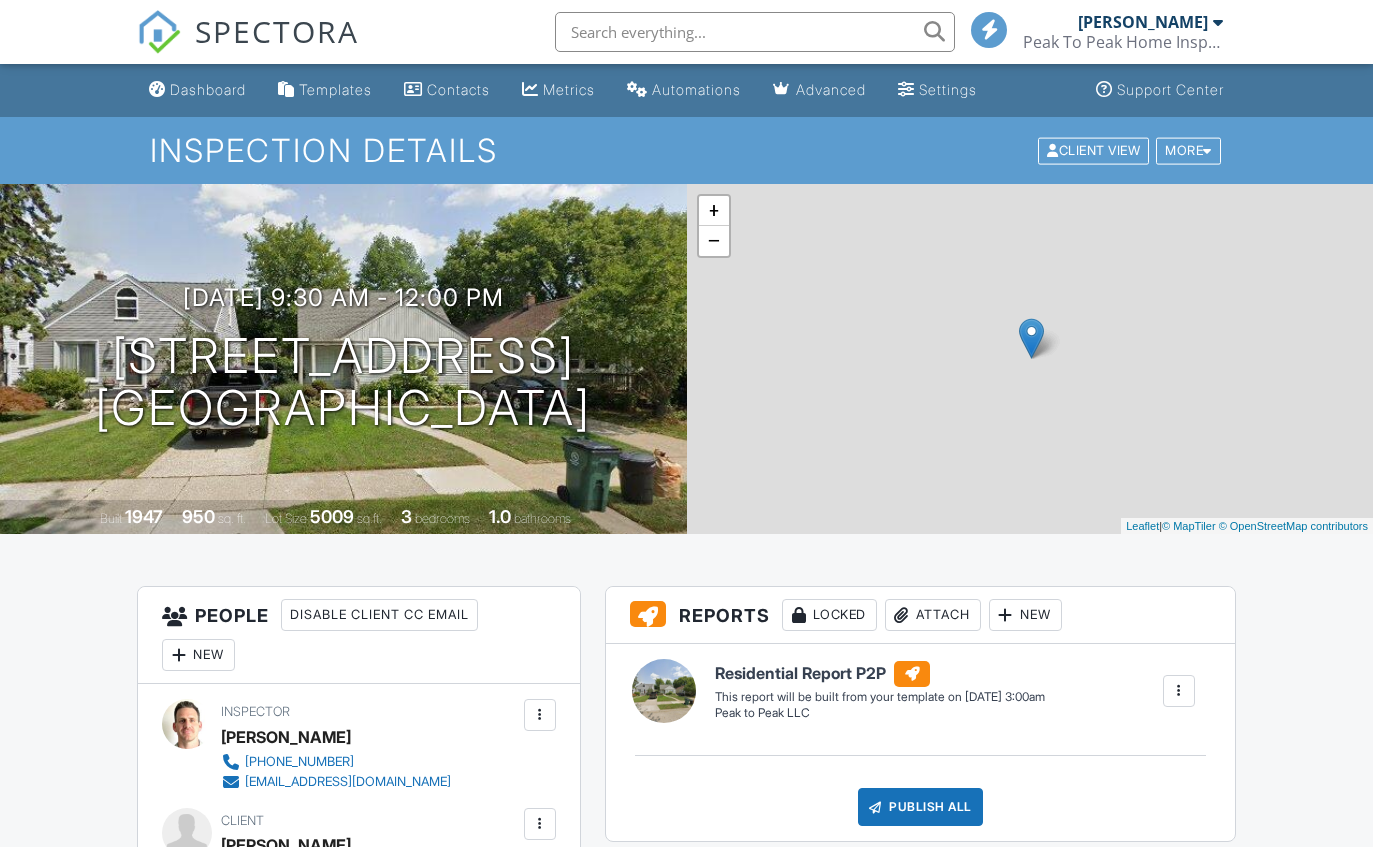 scroll, scrollTop: 0, scrollLeft: 0, axis: both 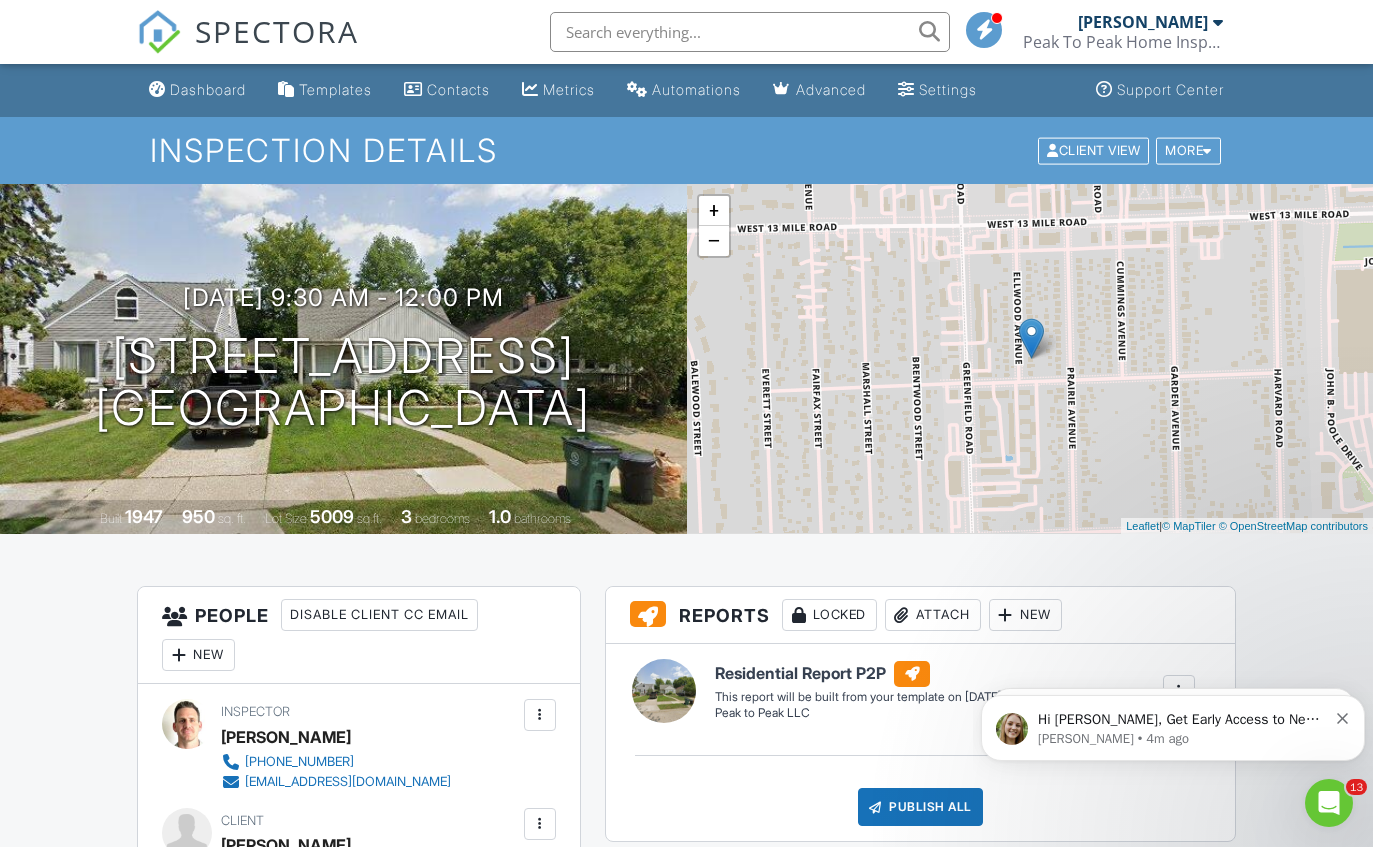 click on "Hi [PERSON_NAME], Get Early Access to New Report Writing Features &amp; Updates Want to be the first to try [PERSON_NAME]’s latest updates? Join our early access group and be the first to use new features before they’re released. Features and updates coming soon that you will get early access to include: Update: The upgraded Rapid Fire Camera, New: Photo preview before adding images to a report, New: The .5 camera lens" at bounding box center (1182, 720) 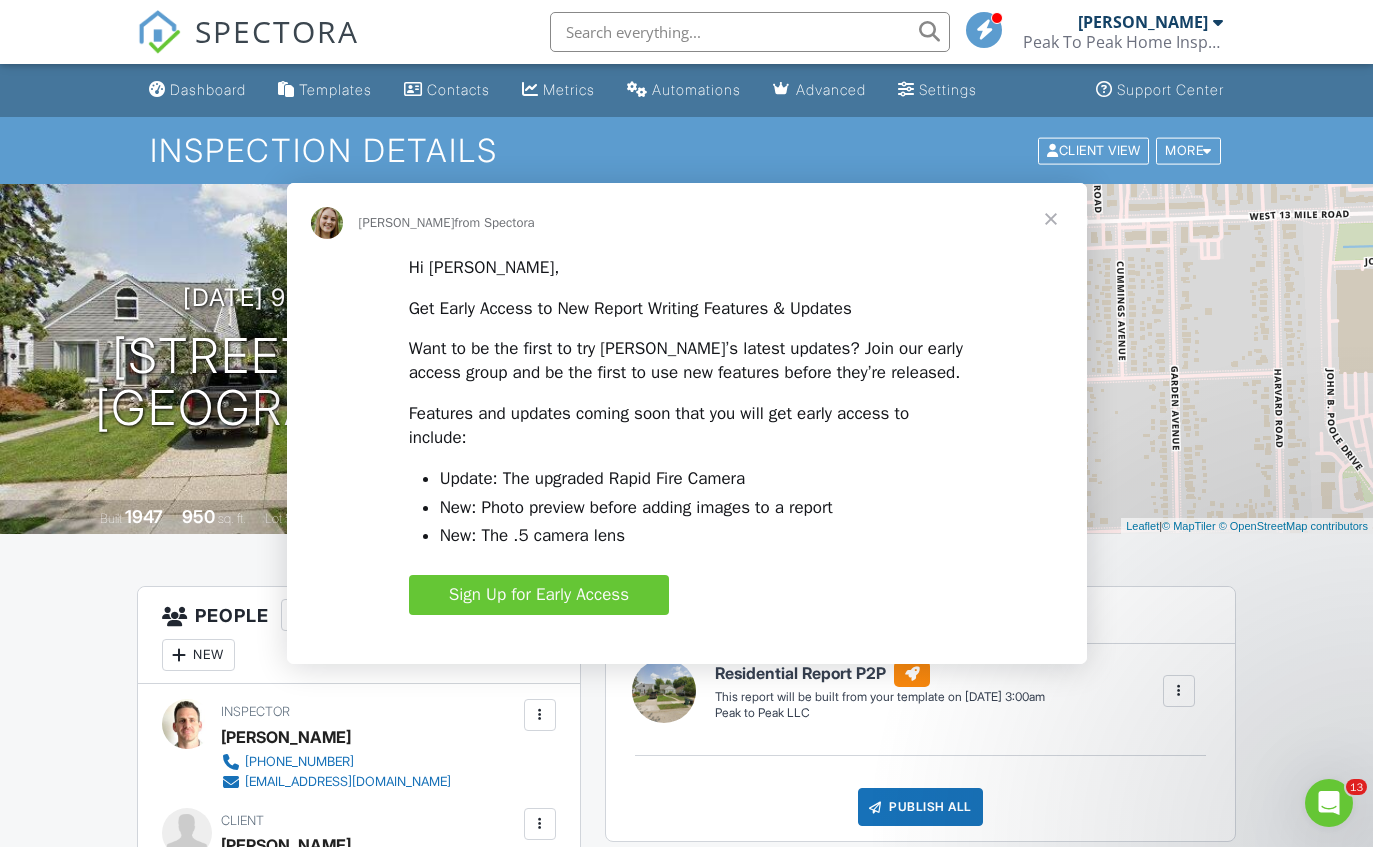 scroll, scrollTop: 0, scrollLeft: 0, axis: both 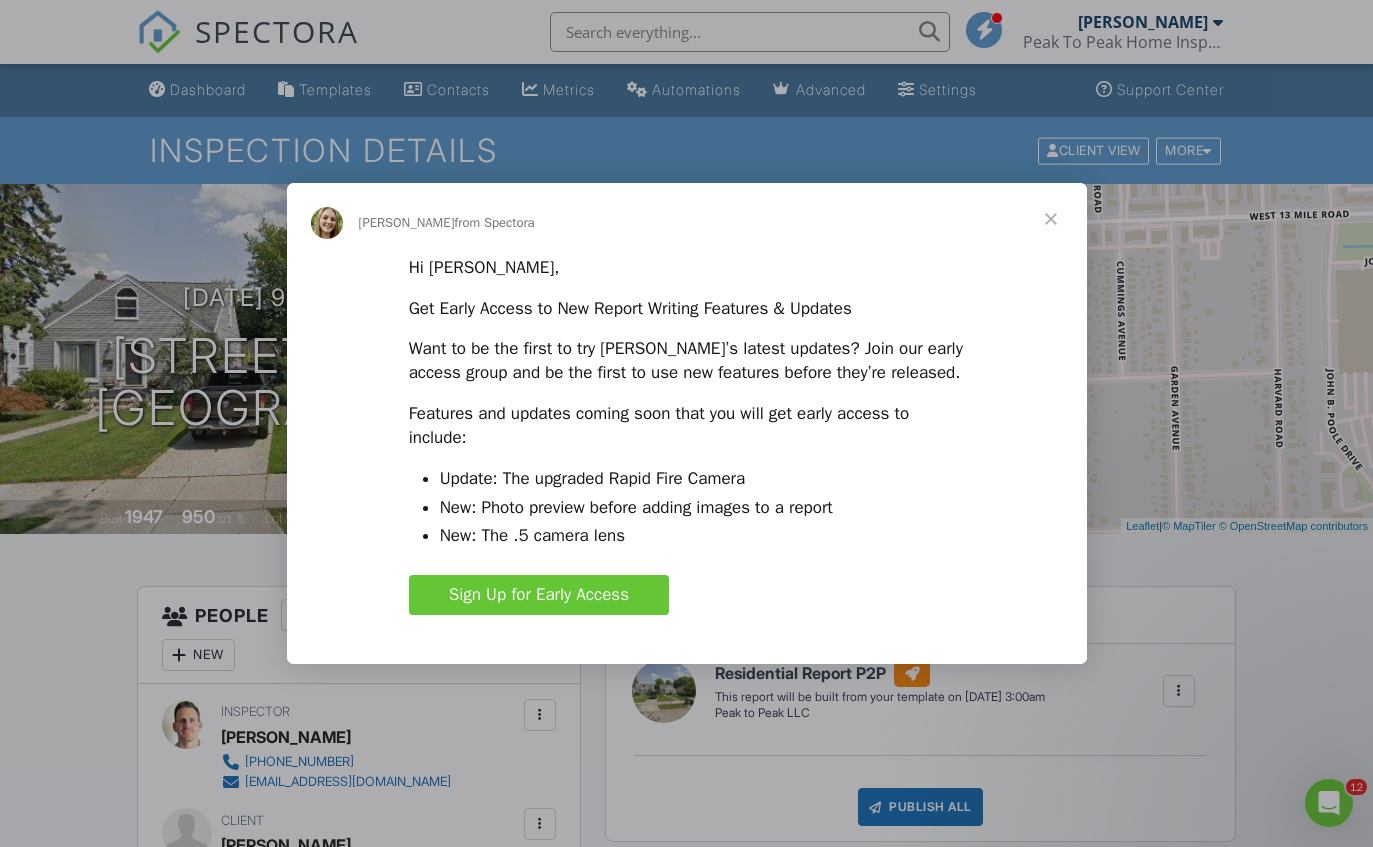 click on "Sign Up for Early Access" at bounding box center (539, 594) 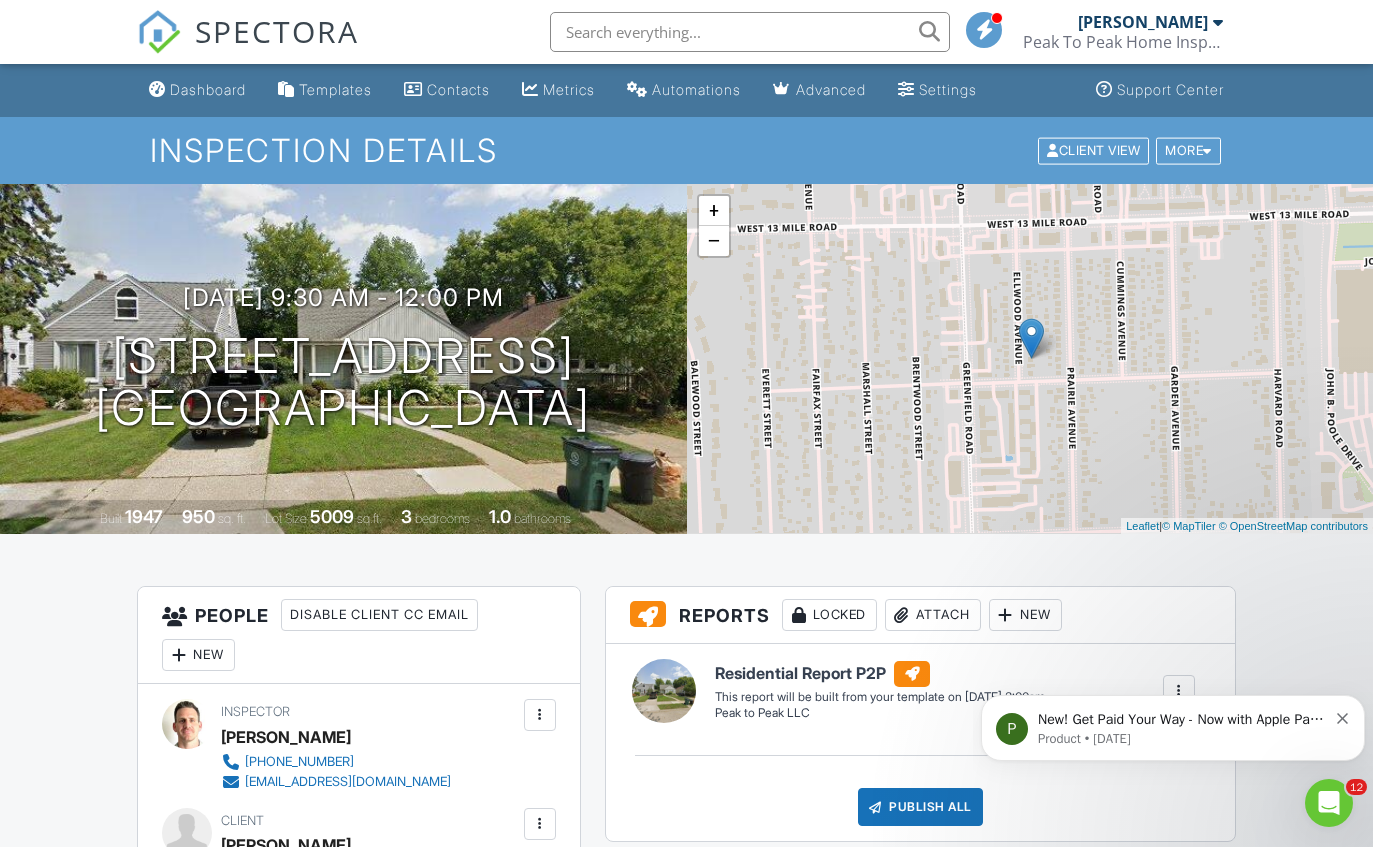 scroll, scrollTop: 0, scrollLeft: 0, axis: both 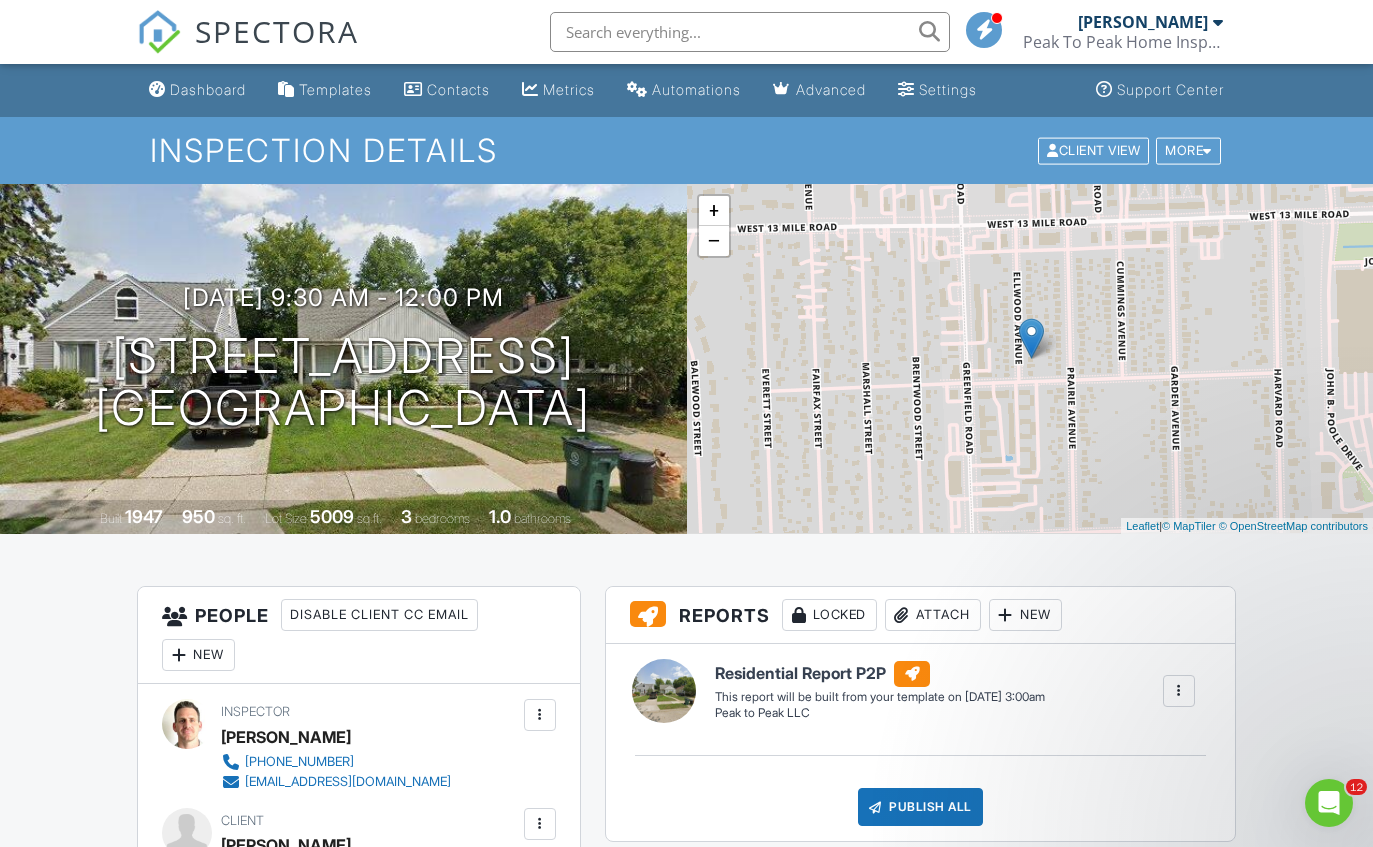 click on "Dashboard
Templates
Contacts
Metrics
Automations
Advanced
Settings
Support Center
Inspection Details
Client View
More
Property Details
Reschedule
Reorder / Copy
Share
Cancel
Delete
Print Order
Convert to V9
Enable Pass on CC Fees
Disable Buy Now Pay Later
View Change Log
07/15/2025  9:30 am
- 12:00 pm
3310 Ellwood Ave
Royal Oak, MI 48073
Built
1947
950
sq. ft.
Lot Size
5009
sq.ft.
3
bedrooms
1.0
bathrooms
+ − Leaflet  |  © MapTiler   © OpenStreetMap contributors
All emails and texts are disabled for this inspection!
Turn on emails and texts
Turn on and Requeue Notifications
Reports
Locked
Attach
New" at bounding box center [686, 1348] 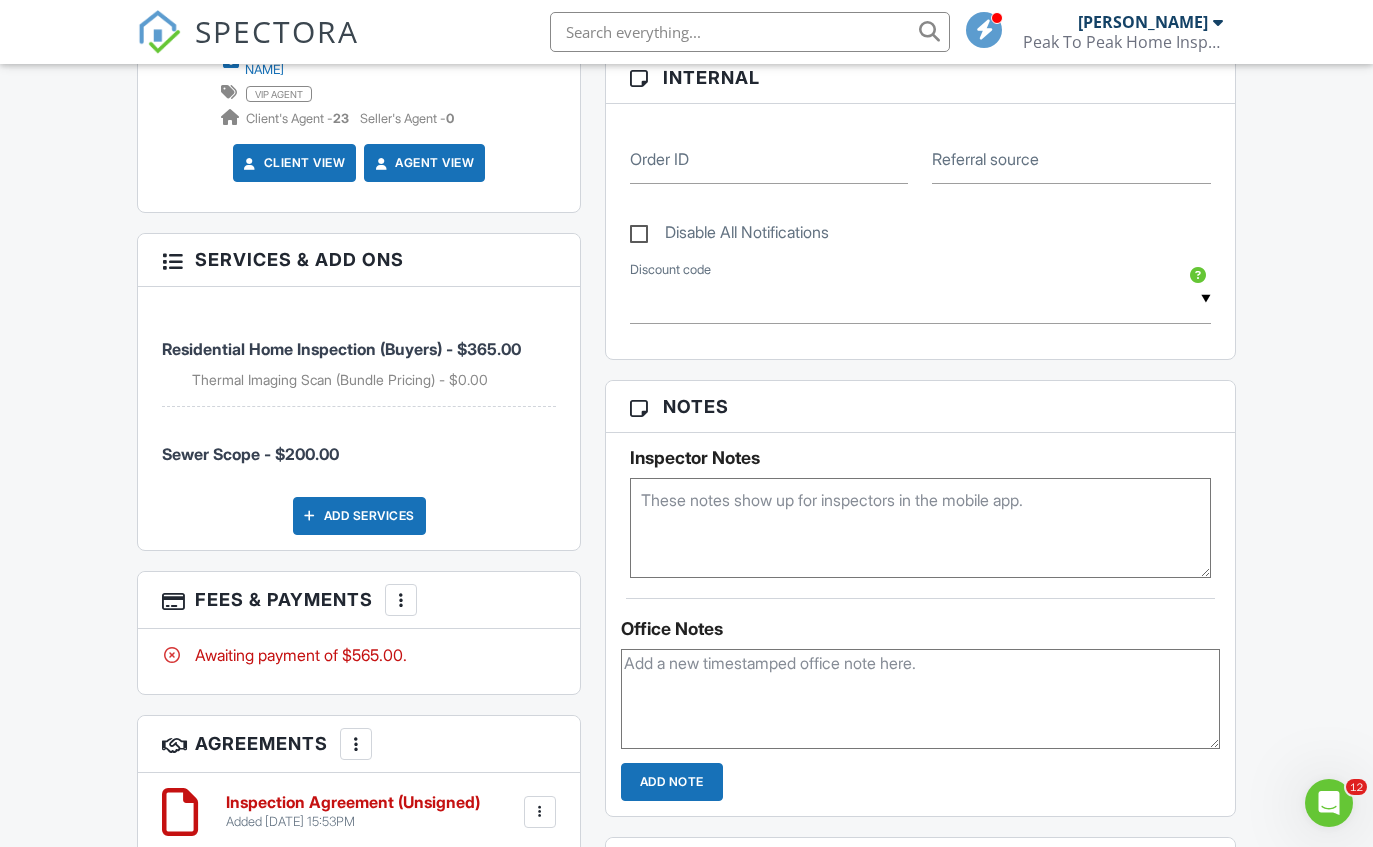 scroll, scrollTop: 1076, scrollLeft: 0, axis: vertical 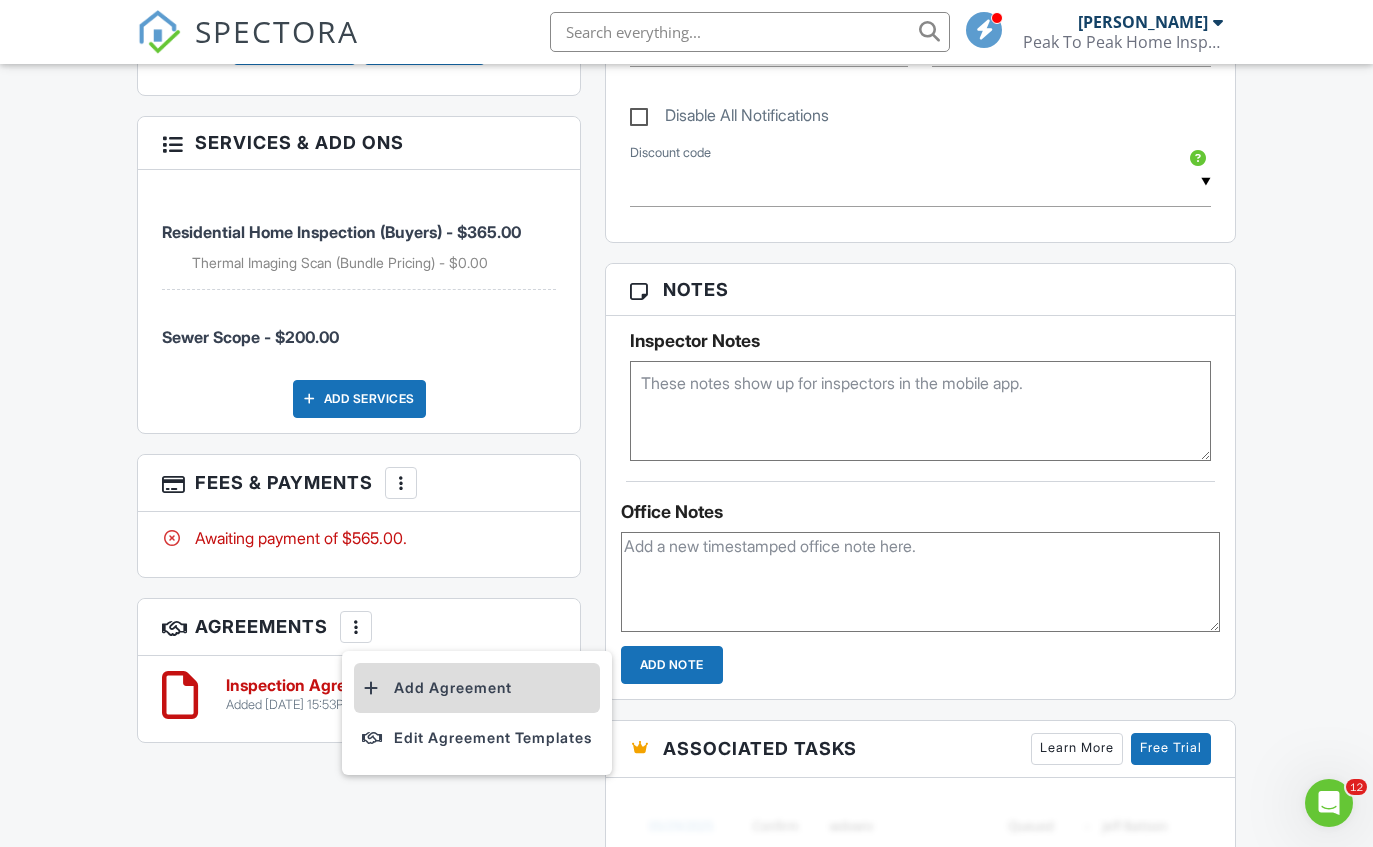 click on "Add Agreement" at bounding box center (477, 688) 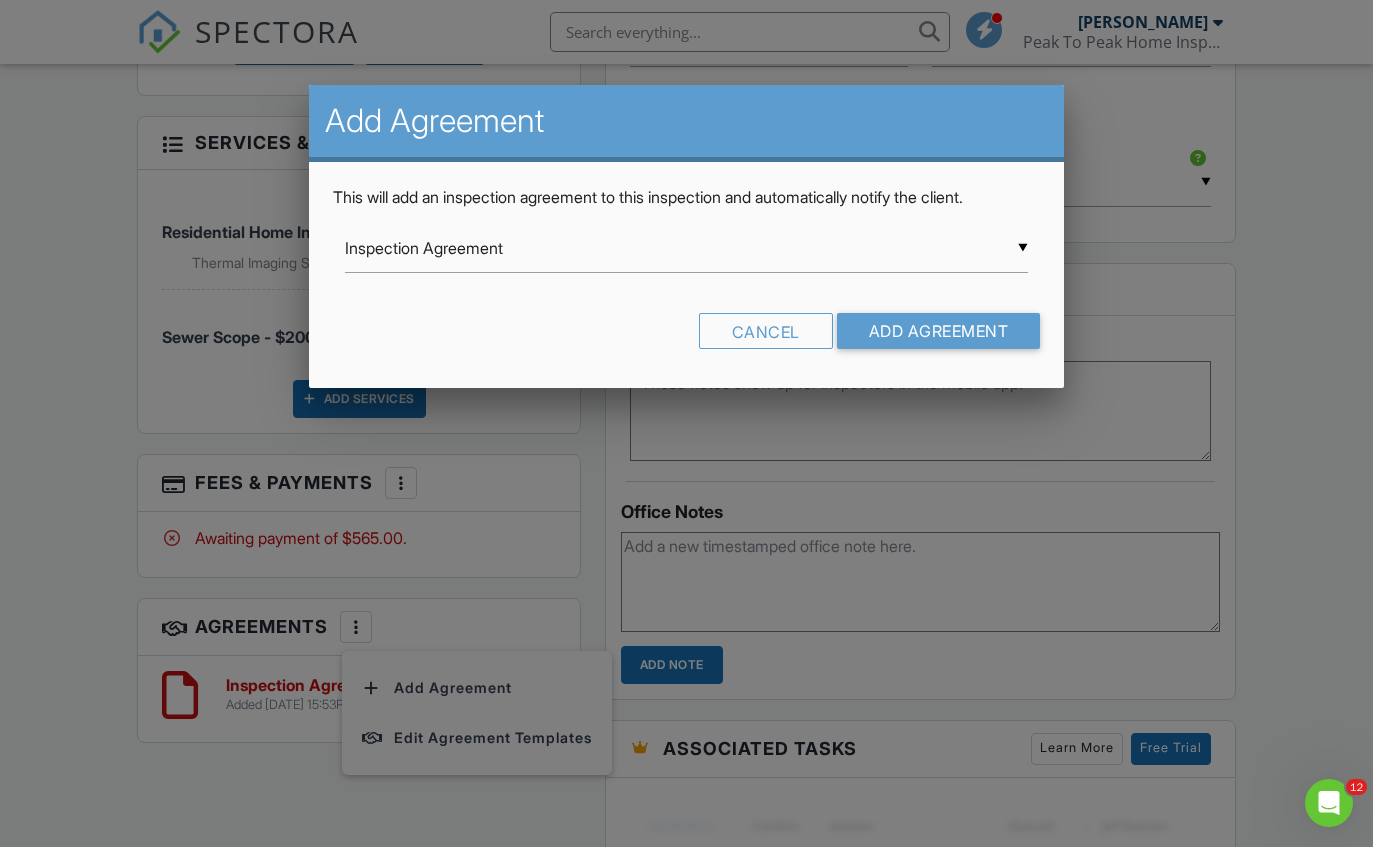 click on "▼ Inspection Agreement Inspection Agreement Wood-Destroying Organisms Agreement  Sewer Line Scope Inspection  Inspection Agreement
Wood-Destroying Organisms Agreement
Sewer Line Scope Inspection" at bounding box center (686, 248) 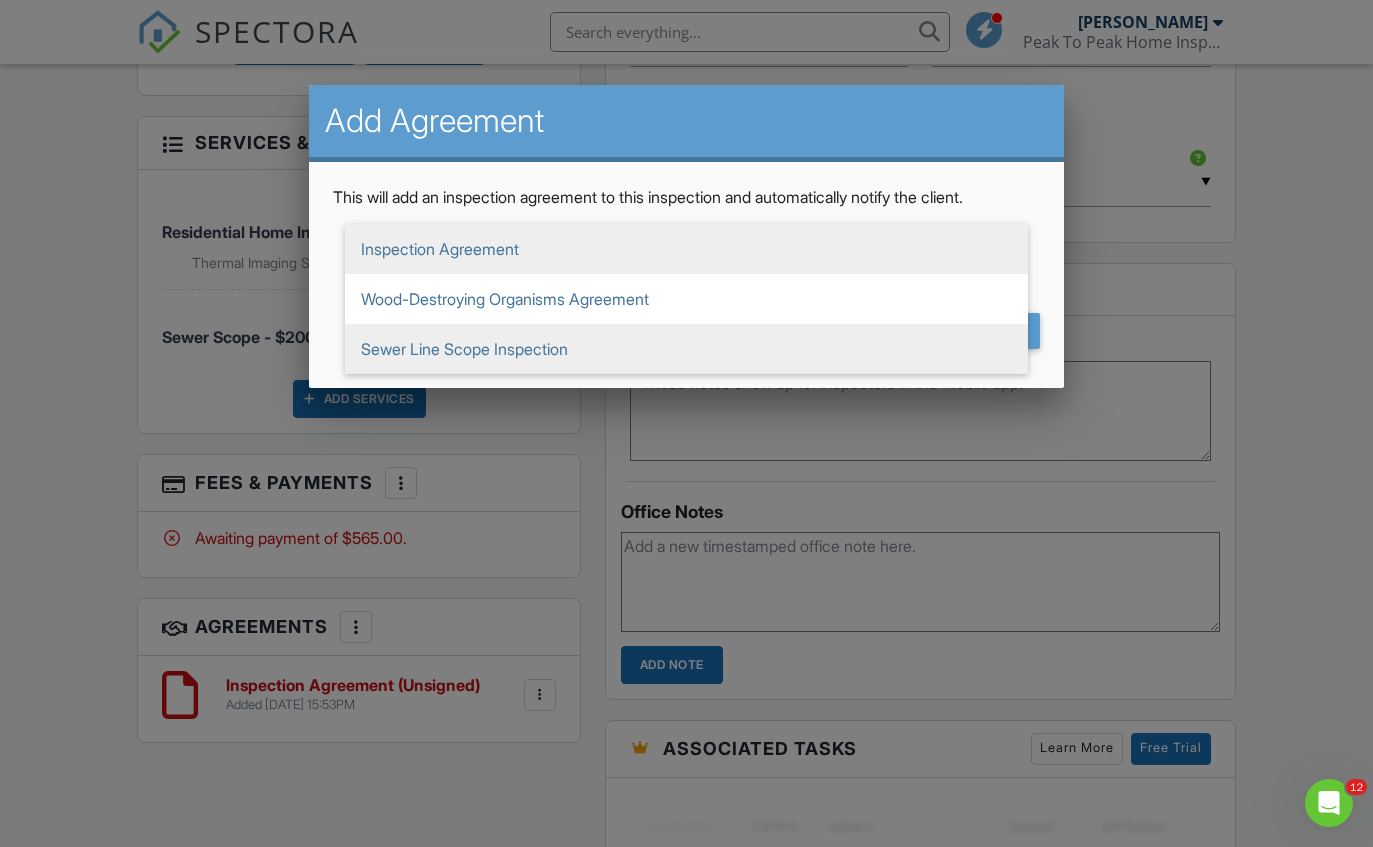 click on "Sewer Line Scope Inspection" at bounding box center (686, 349) 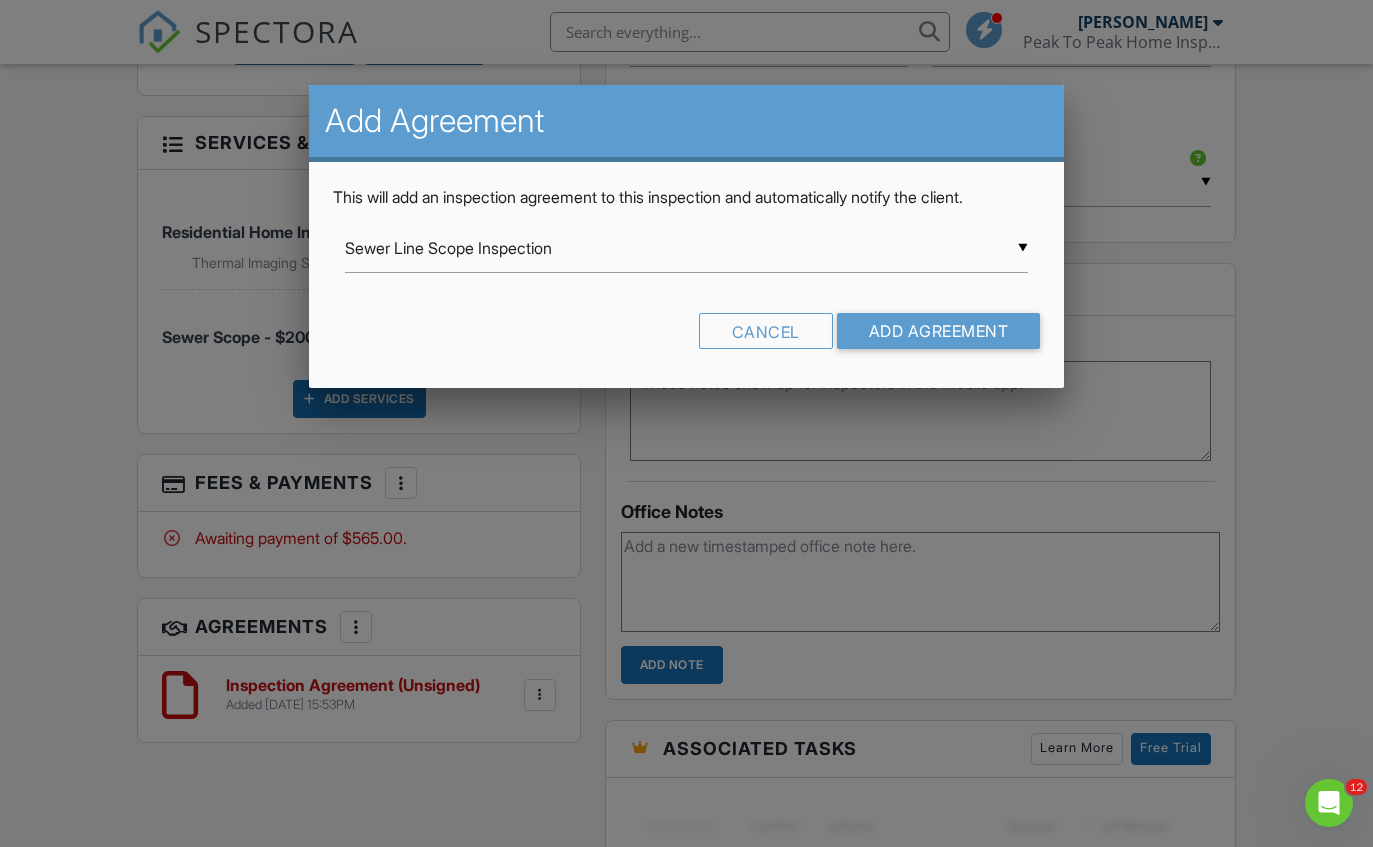 click on "Add Agreement" at bounding box center [939, 331] 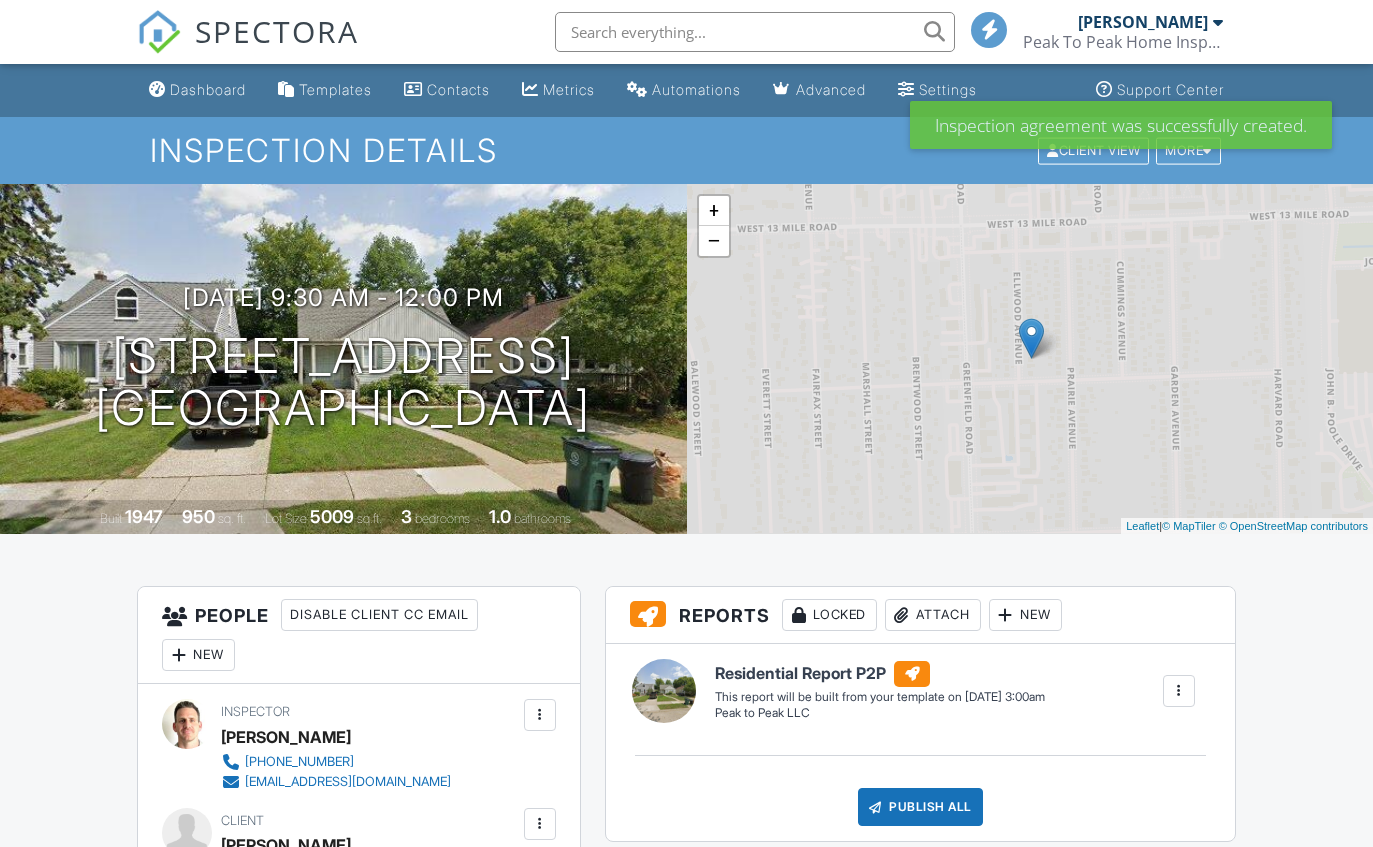 scroll, scrollTop: 0, scrollLeft: 0, axis: both 